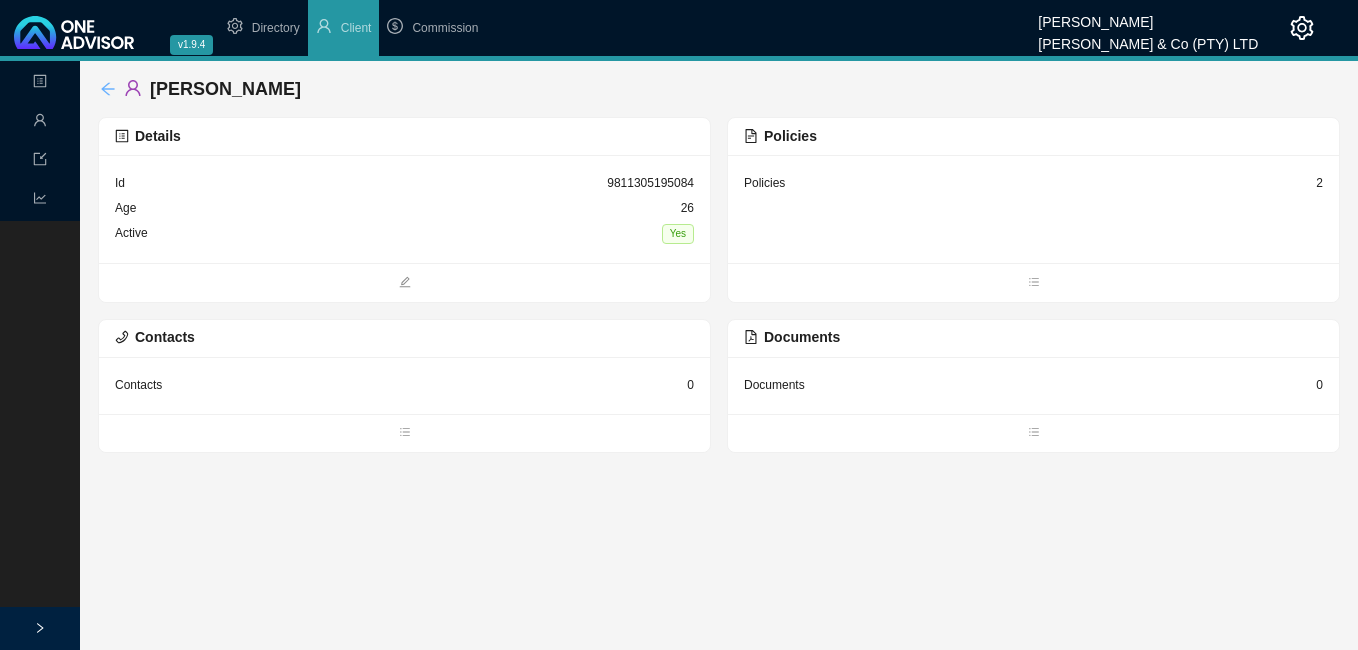 scroll, scrollTop: 0, scrollLeft: 0, axis: both 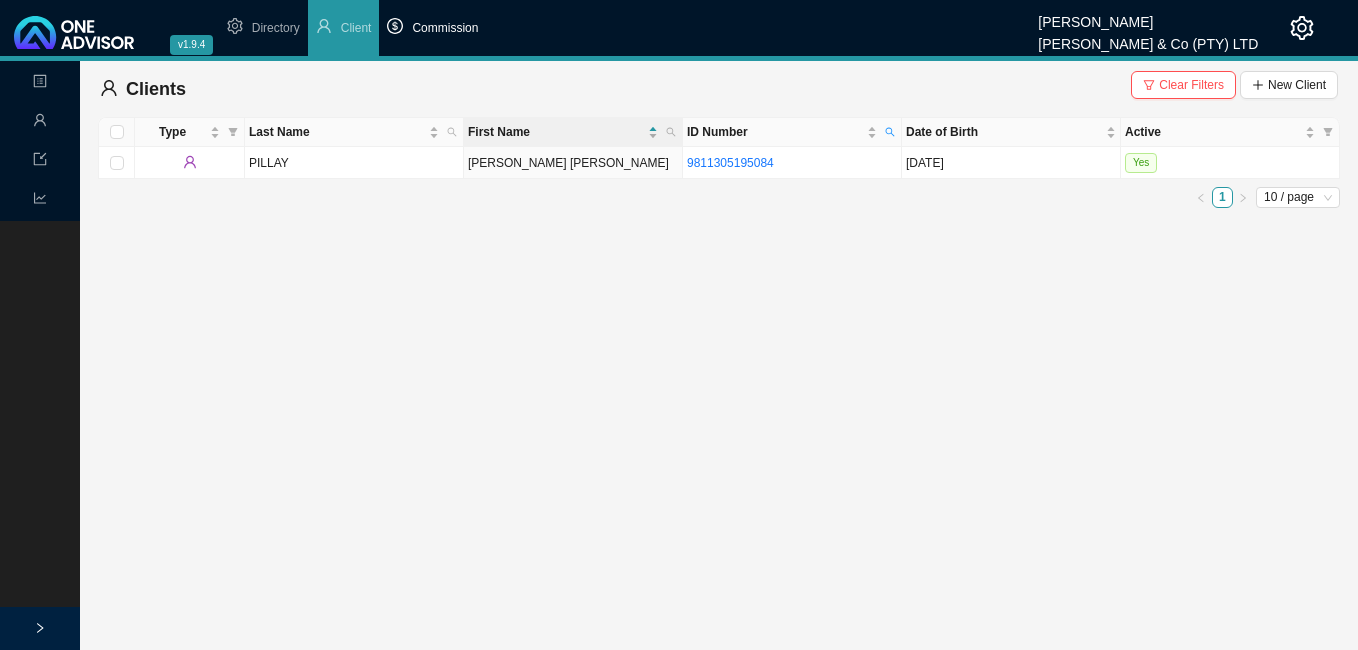 click on "Commission" at bounding box center [445, 28] 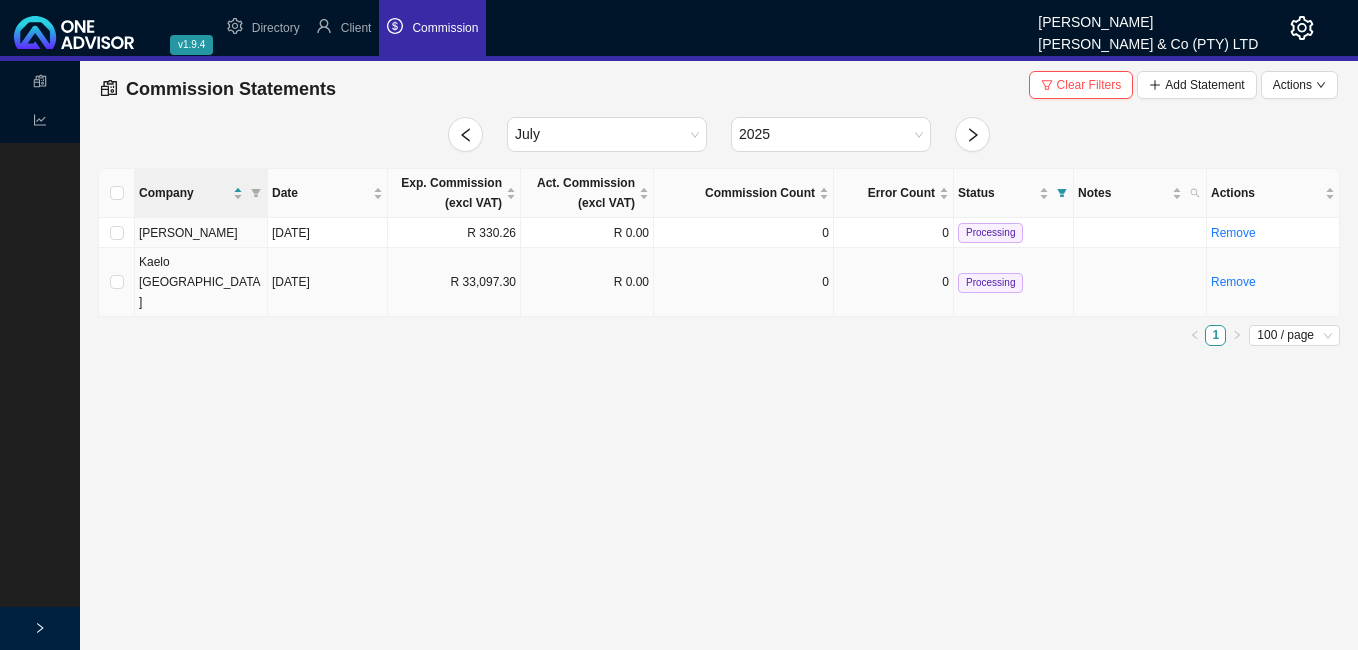 click on "R 33,097.30" at bounding box center [454, 282] 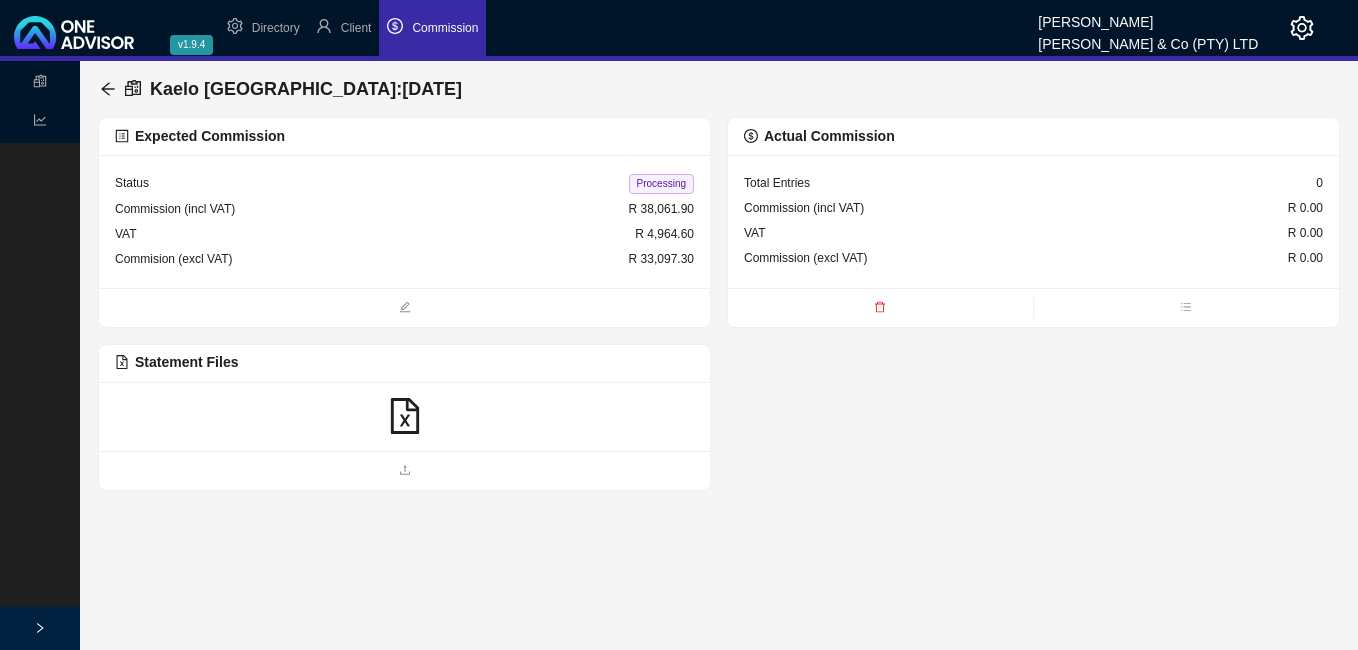 click 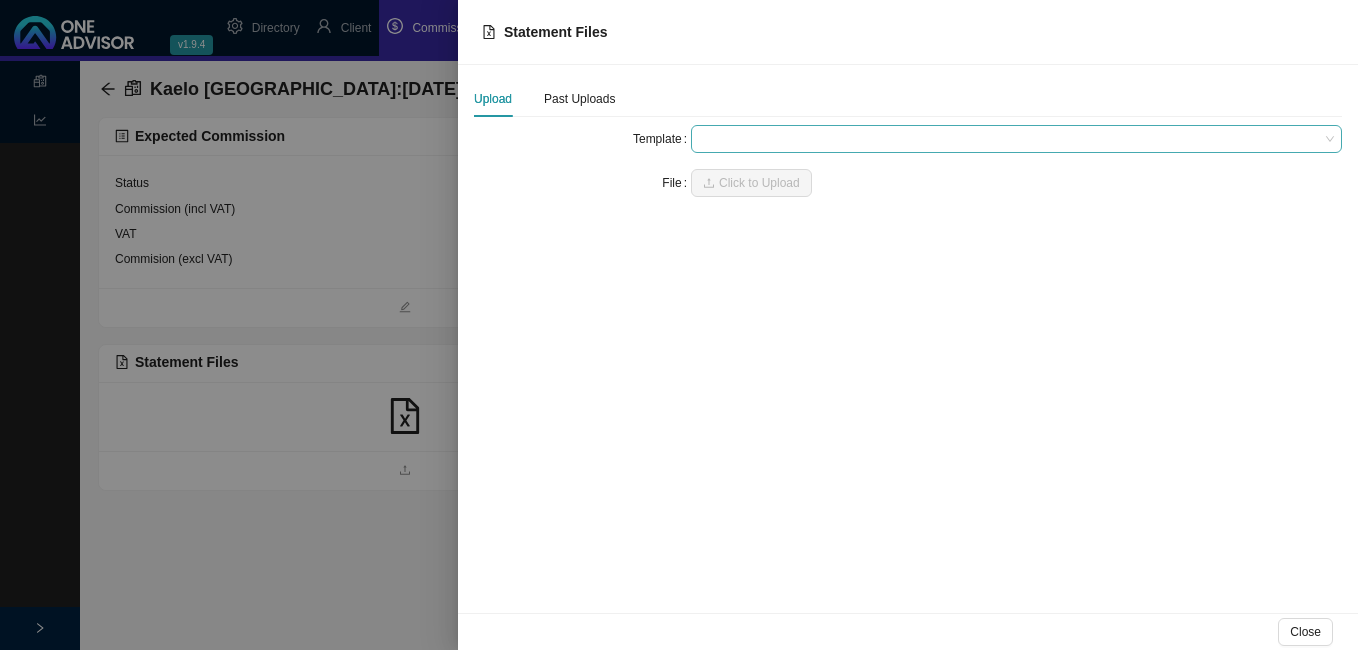 click at bounding box center (1016, 139) 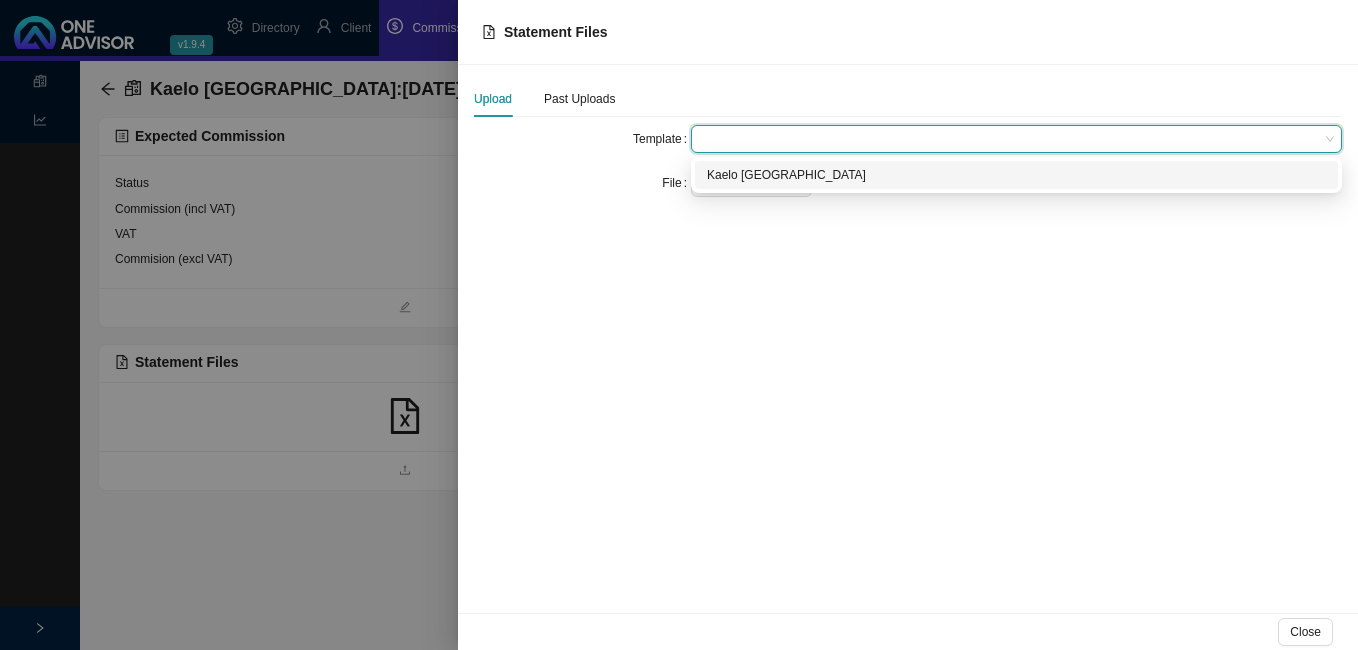 click on "Kaelo [GEOGRAPHIC_DATA]" at bounding box center [1016, 175] 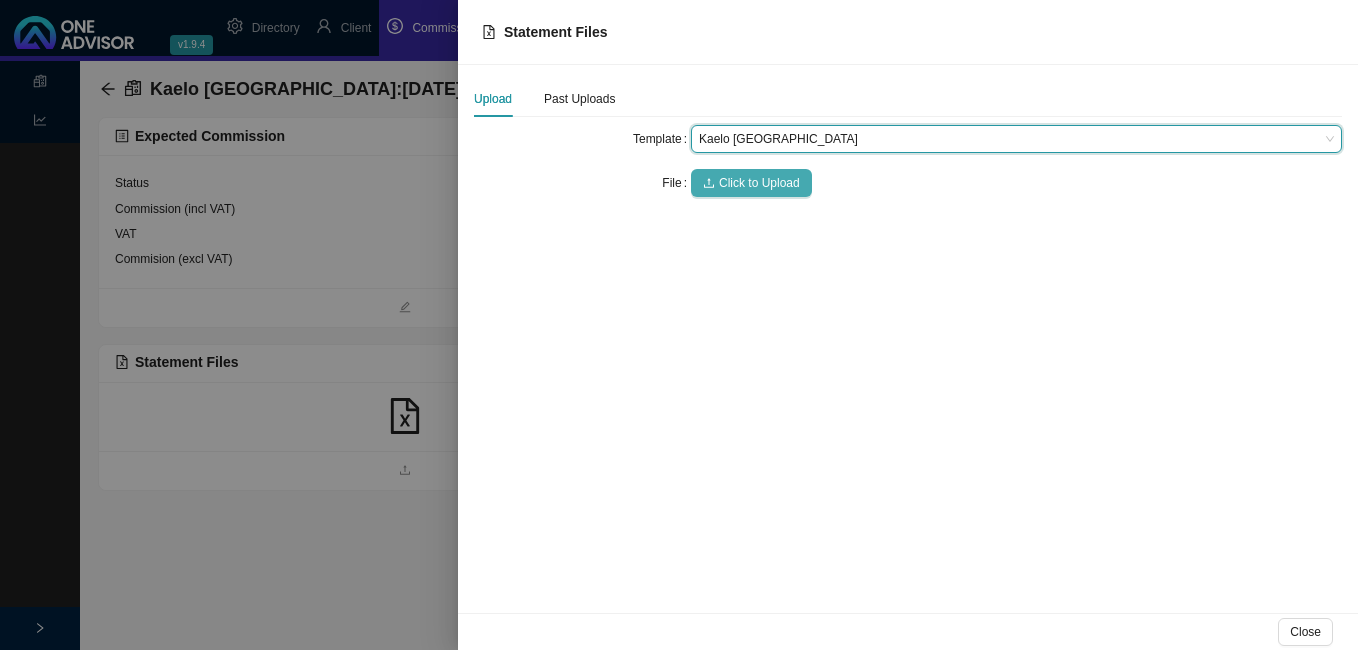 click on "Click to Upload" at bounding box center (759, 183) 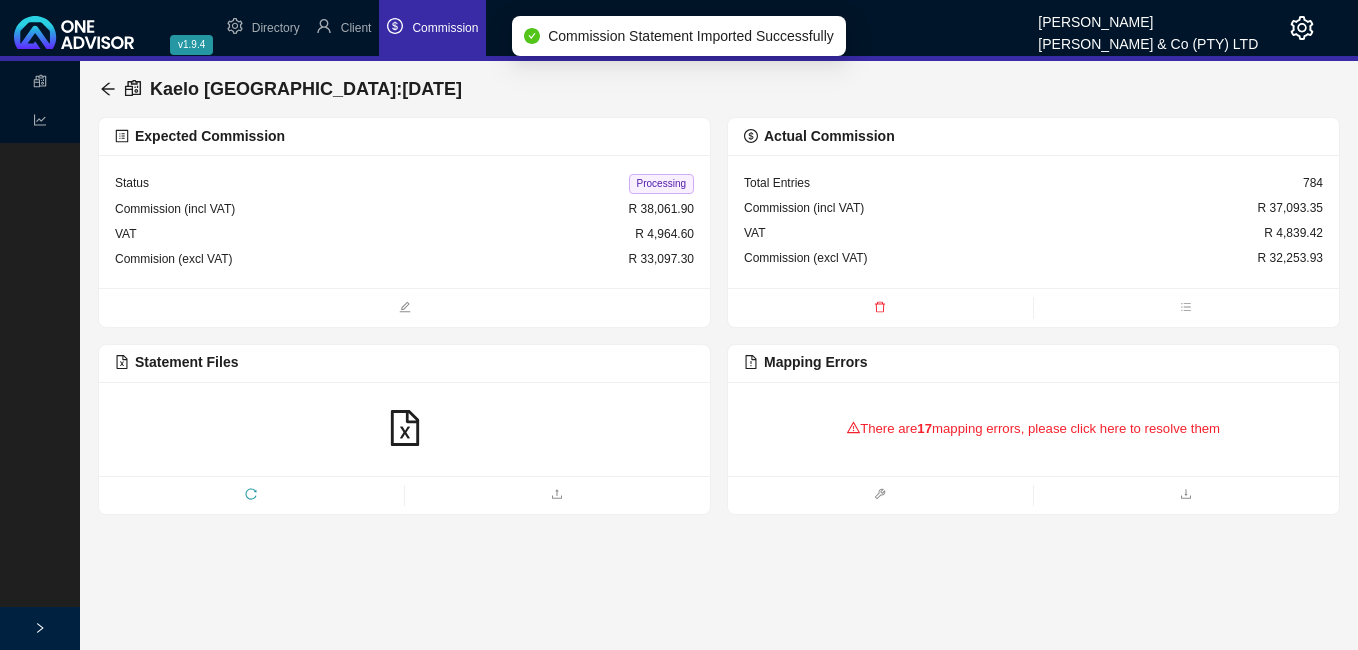 click on "There are  17  mapping errors, please click here to resolve them" at bounding box center [1033, 429] 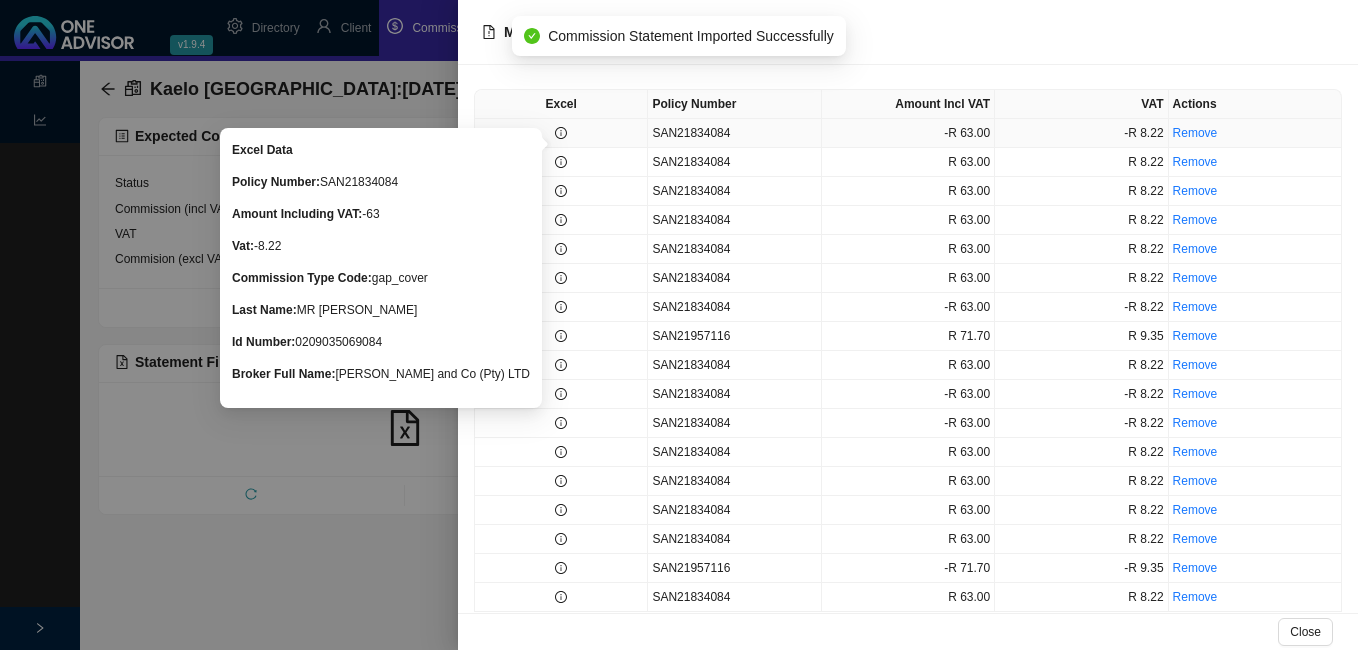 click 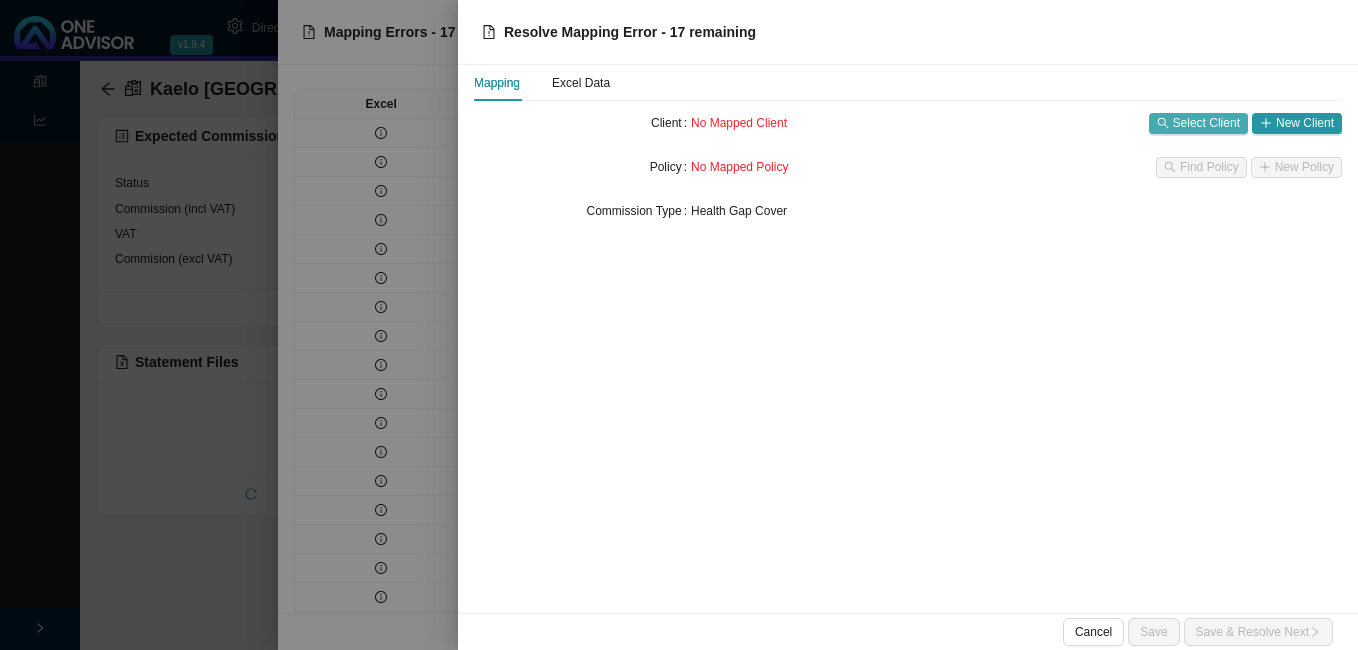 click on "Select Client" at bounding box center (1206, 123) 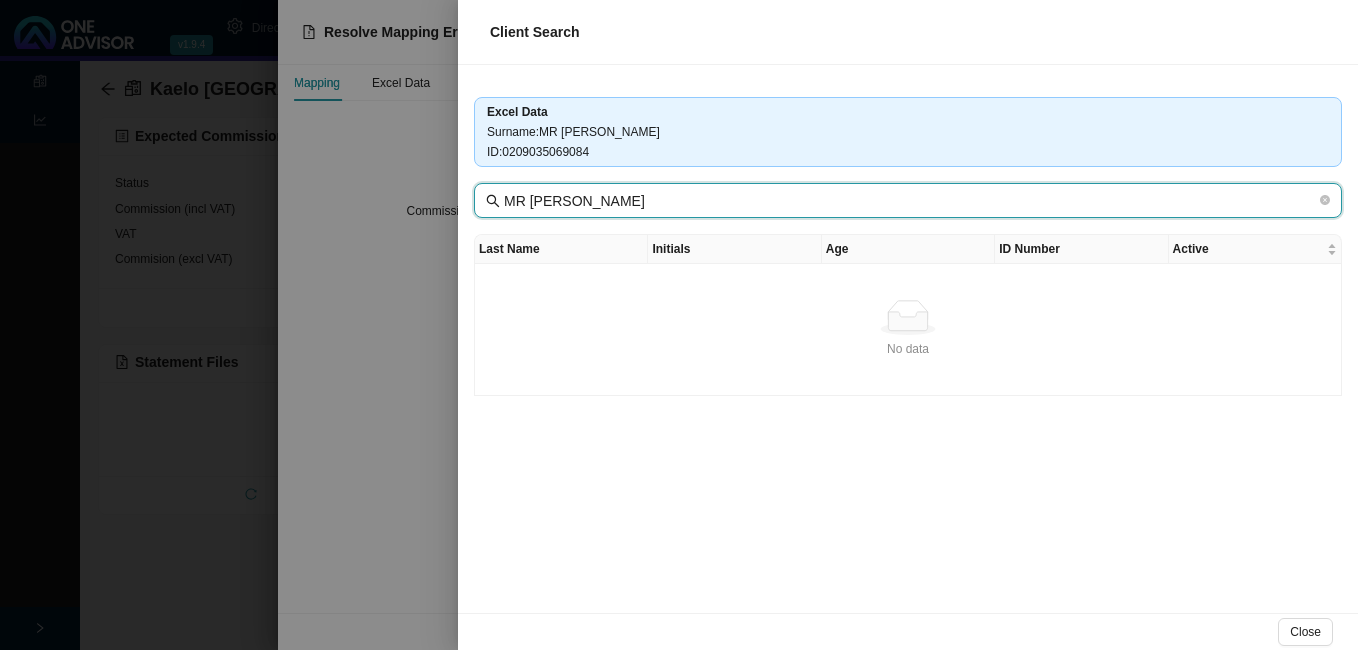drag, startPoint x: 541, startPoint y: 202, endPoint x: 484, endPoint y: 196, distance: 57.31492 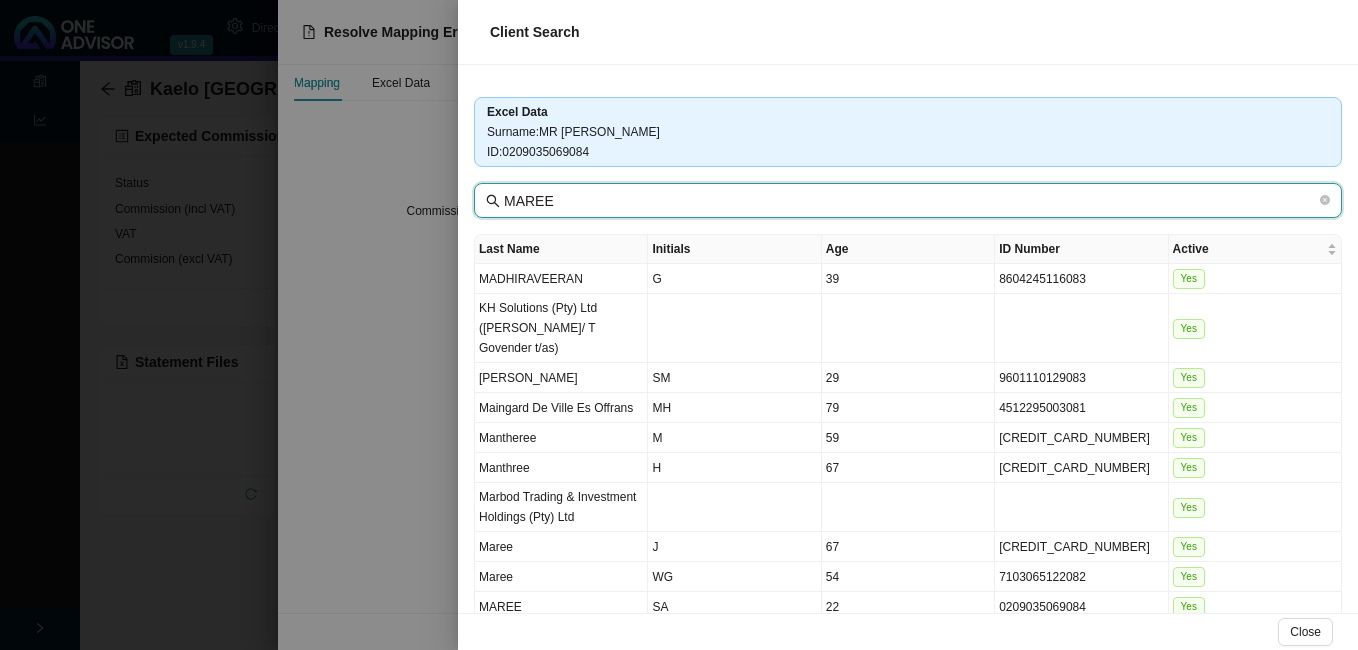 type on "MAREE" 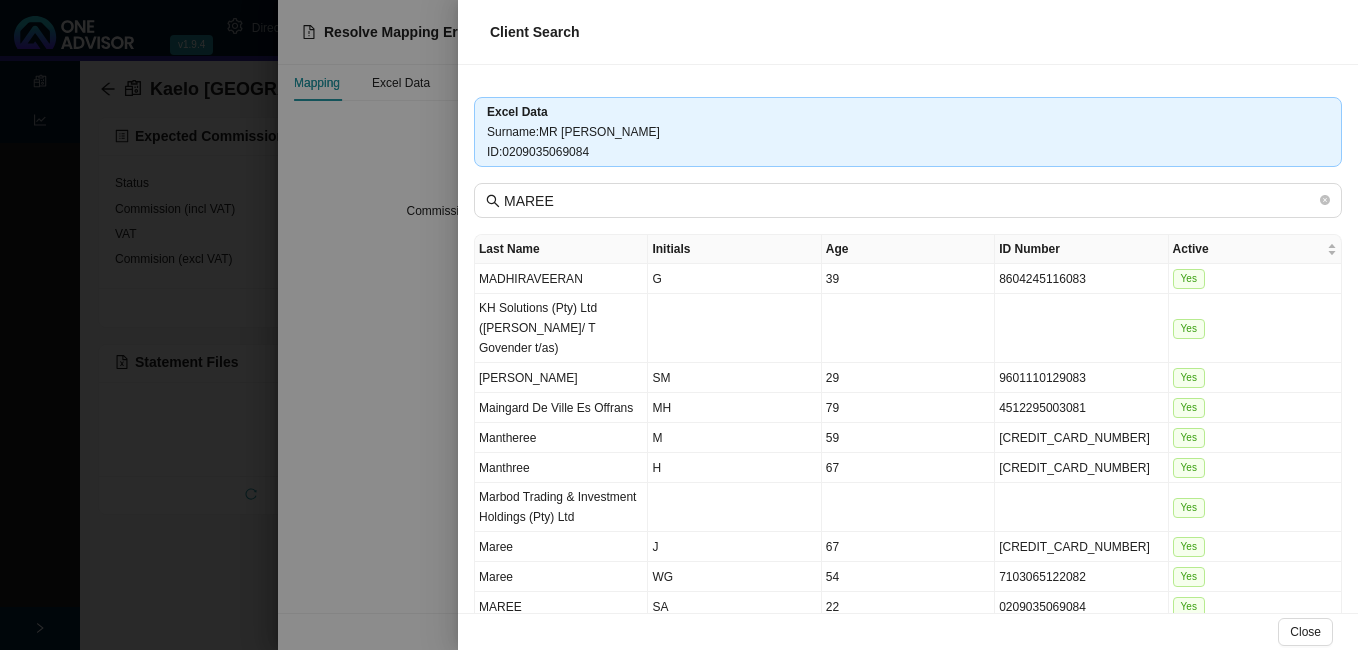 click on "Close" at bounding box center [908, 631] 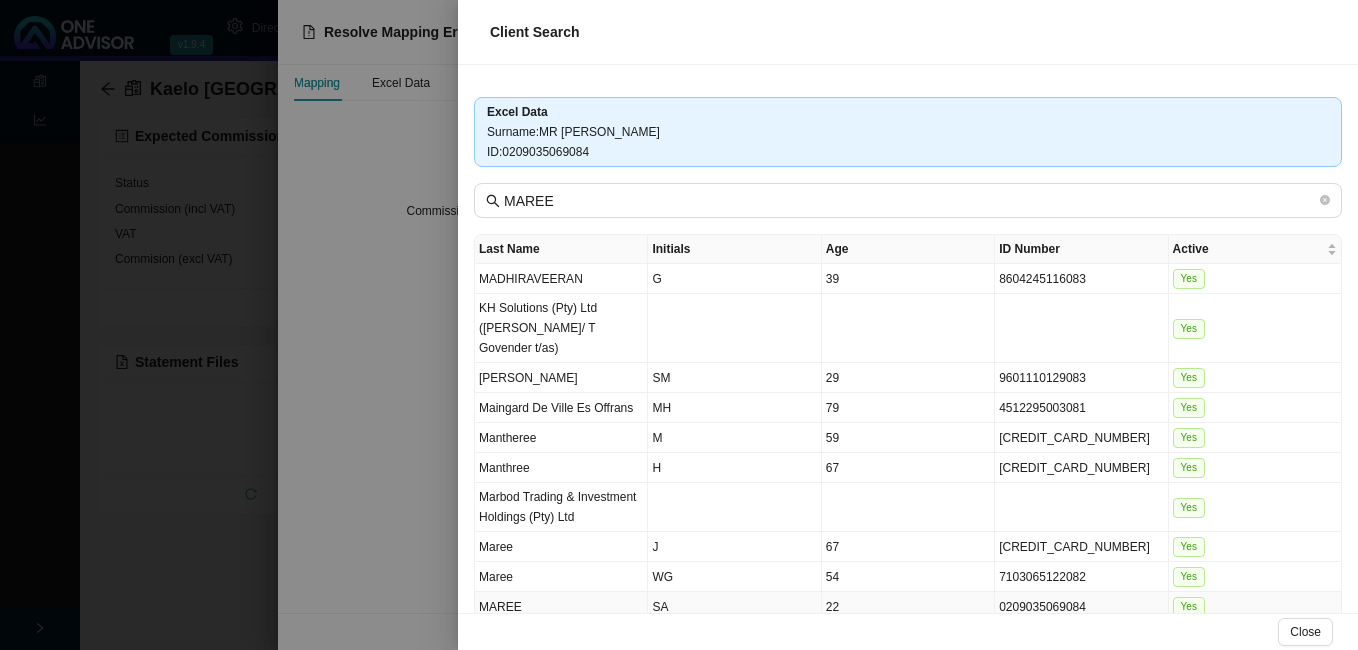click on "0209035069084" at bounding box center (1081, 607) 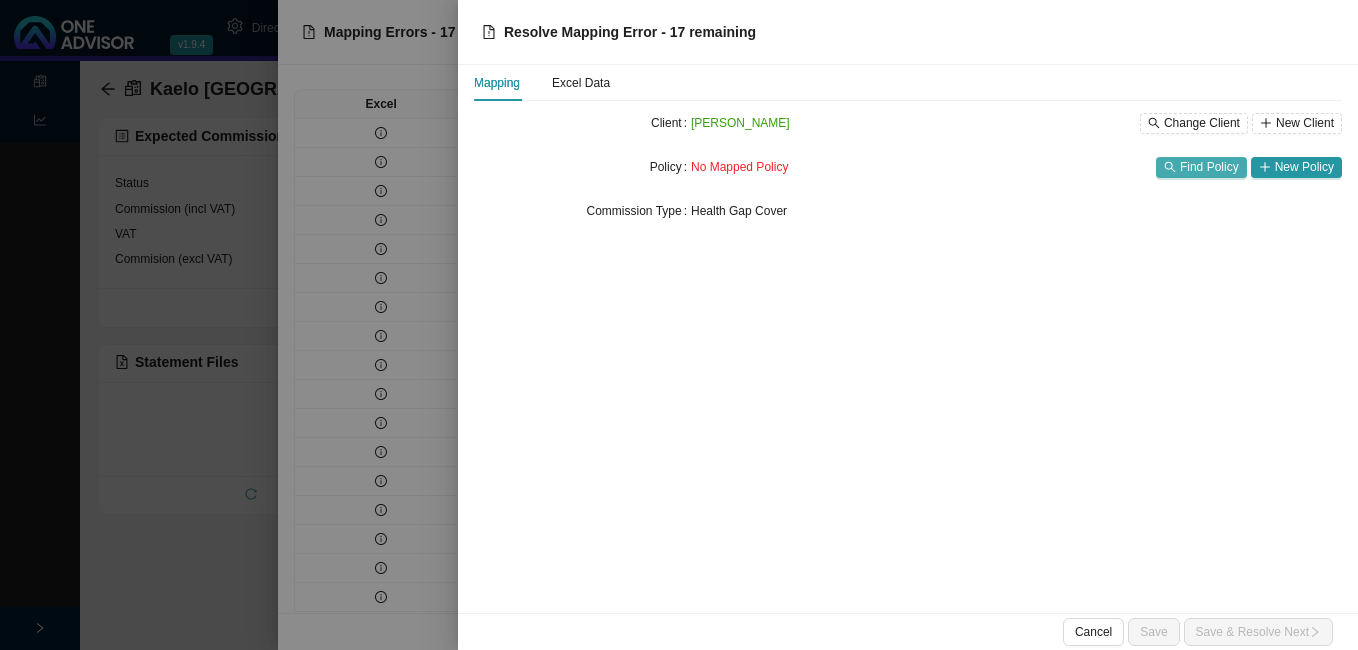 click on "Find Policy" at bounding box center (1209, 167) 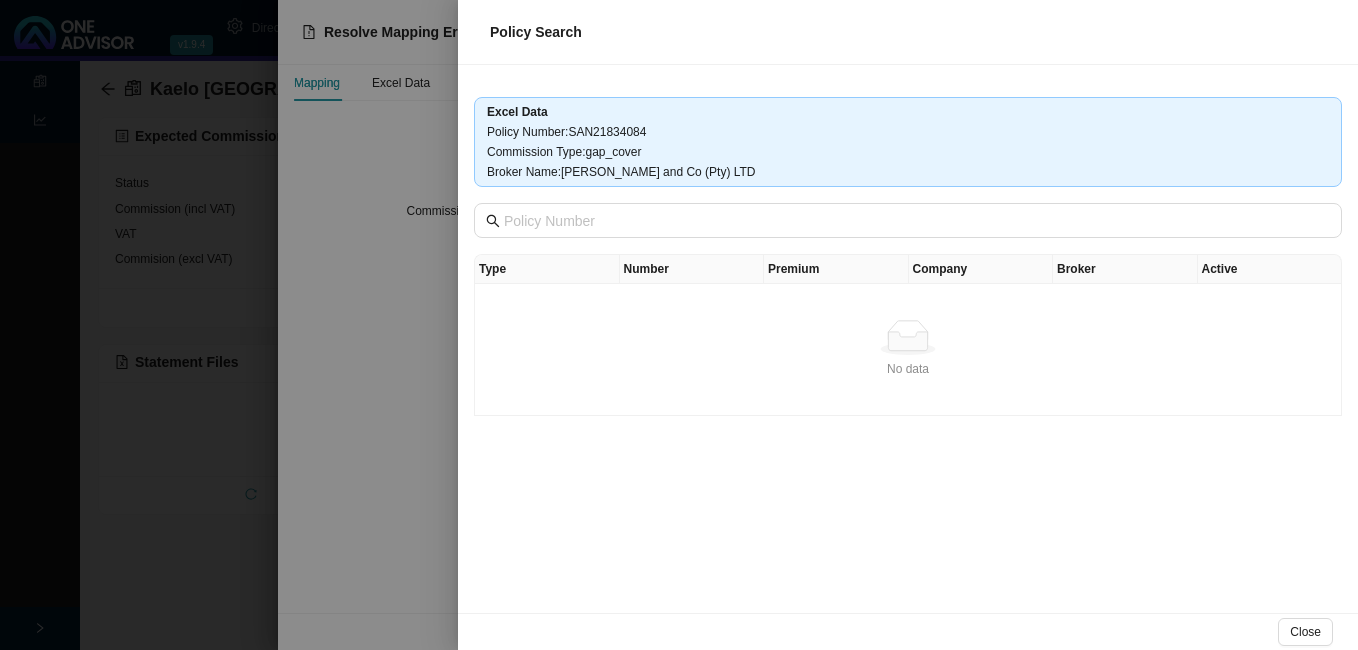 click at bounding box center [679, 325] 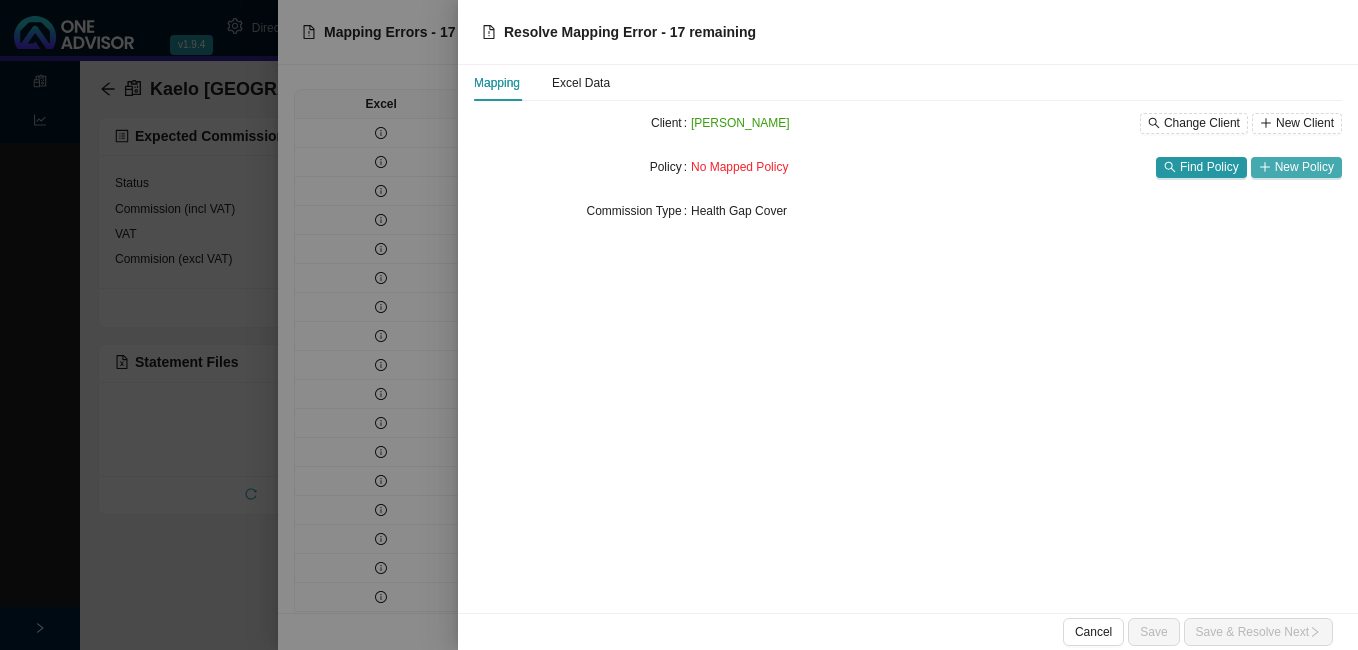 click on "New Policy" at bounding box center [1304, 167] 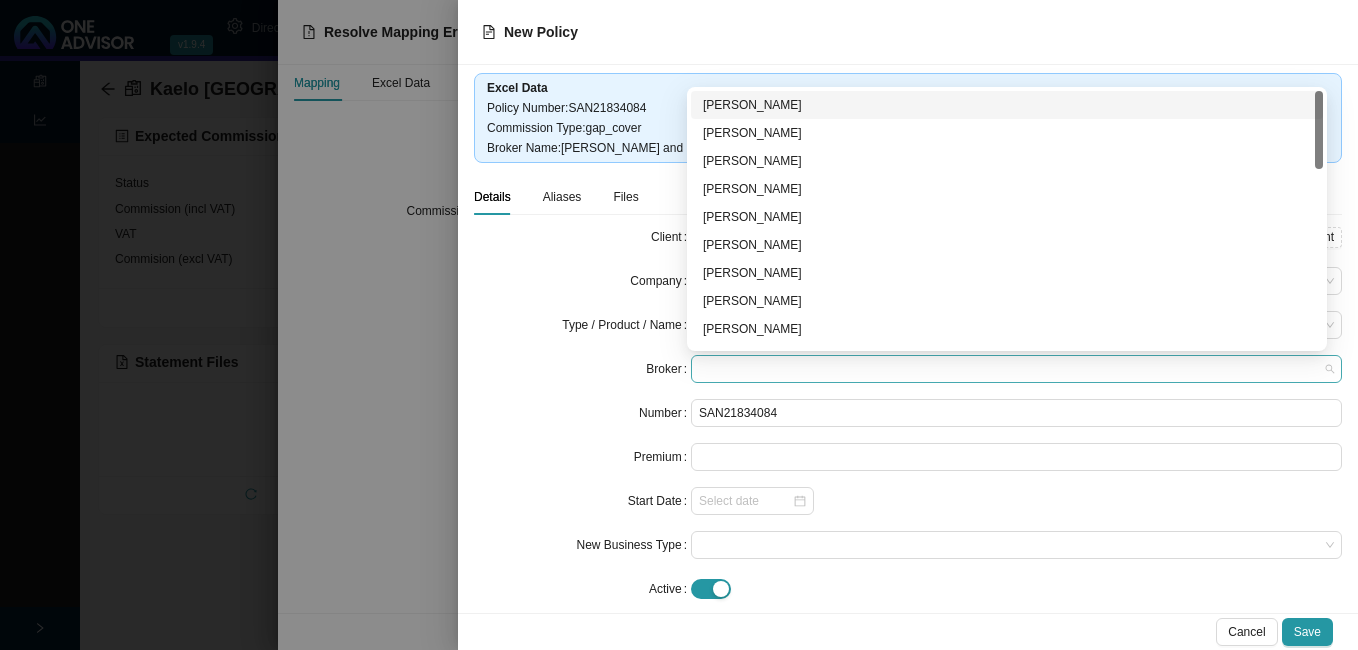 click at bounding box center (1016, 369) 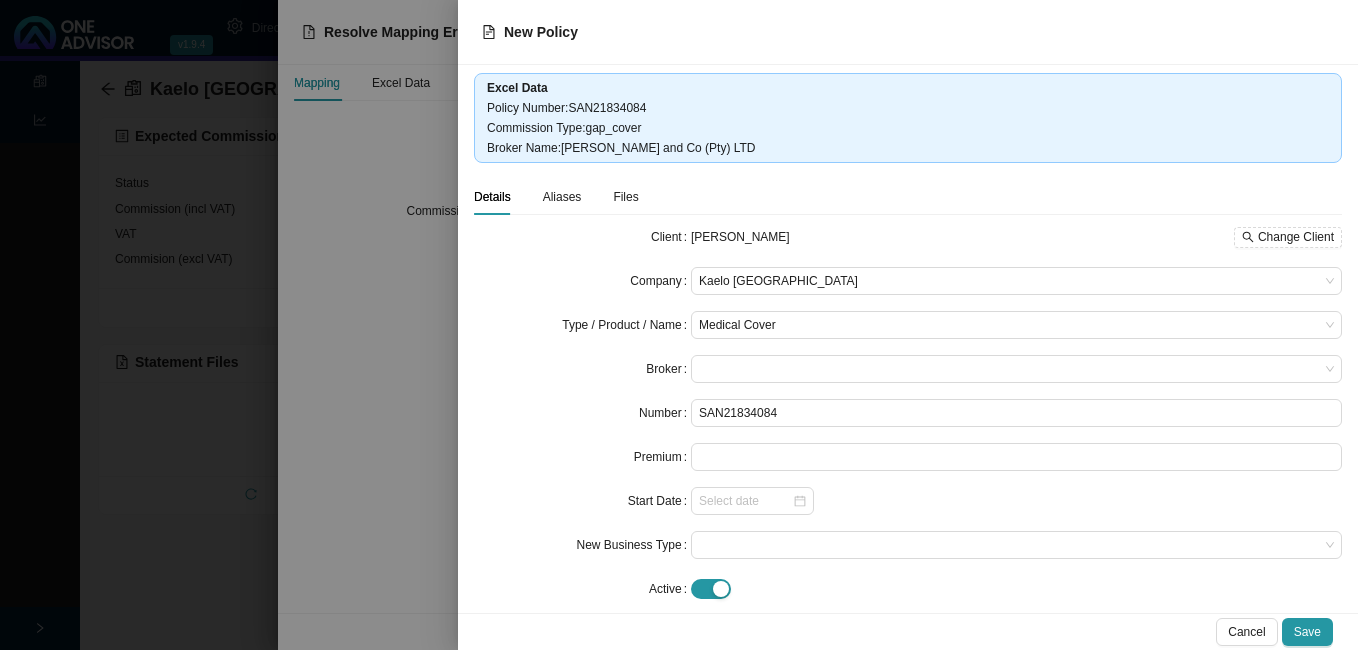 click at bounding box center (679, 325) 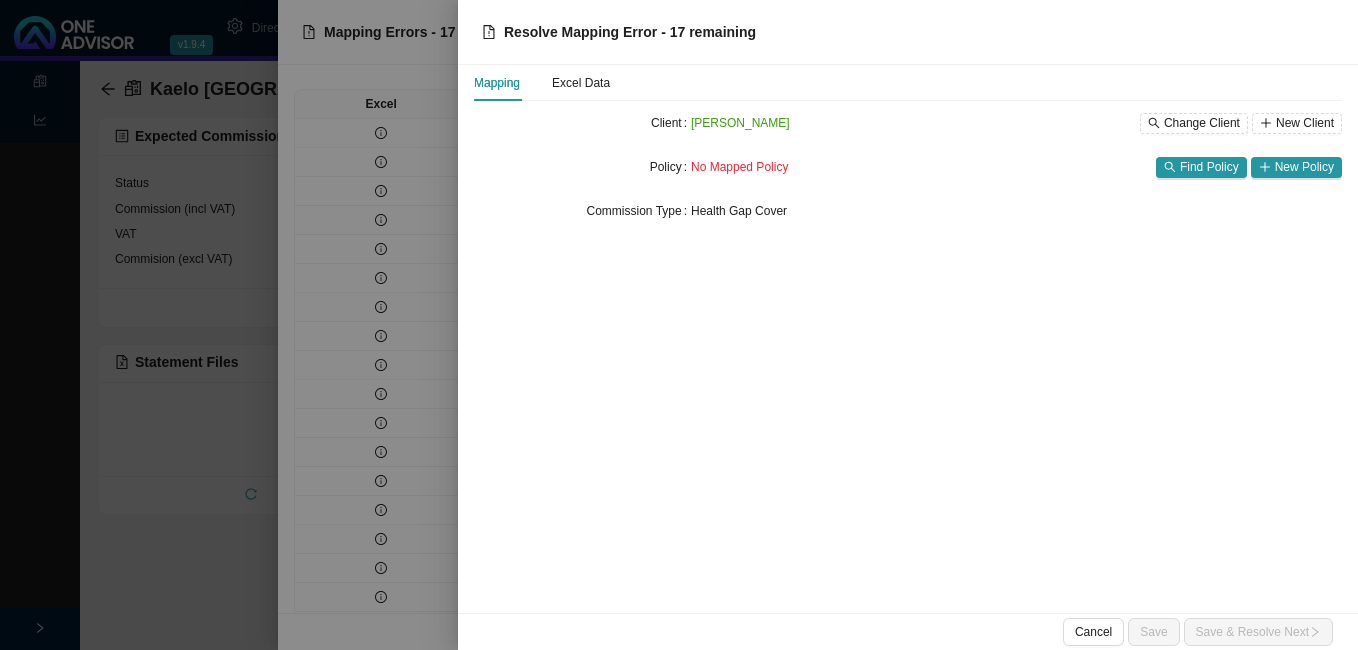 click at bounding box center (679, 325) 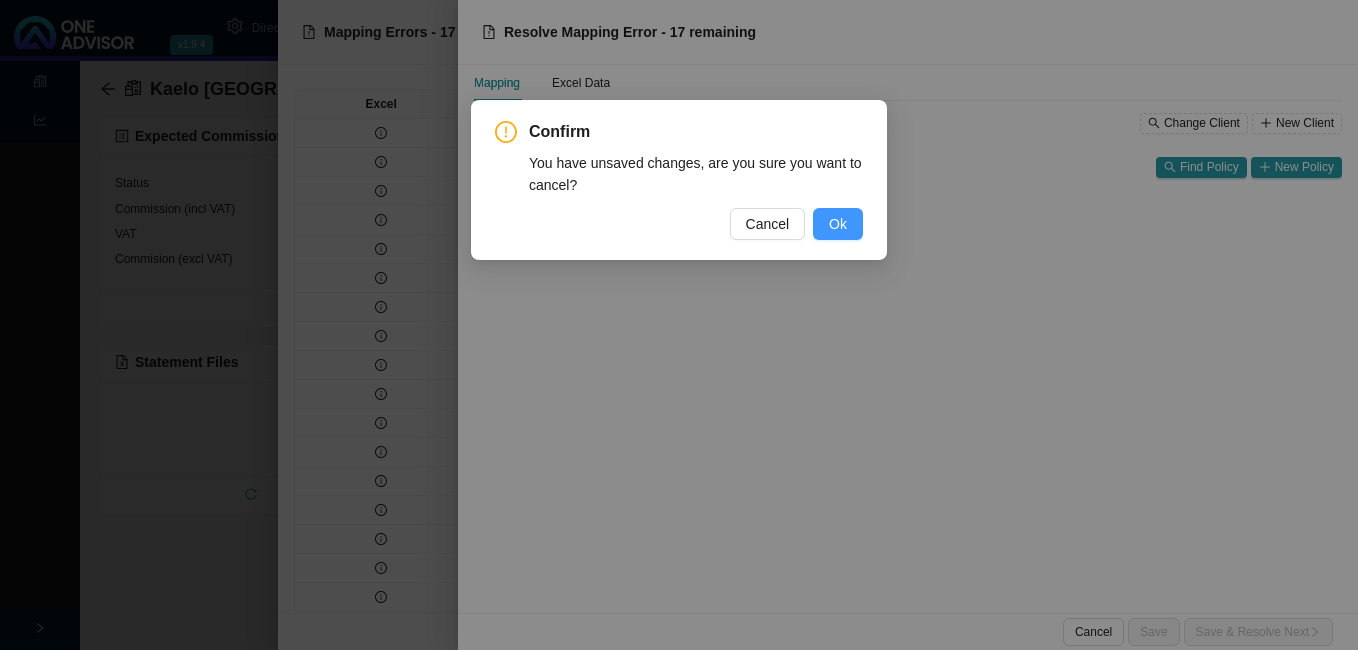 click on "Ok" at bounding box center [838, 224] 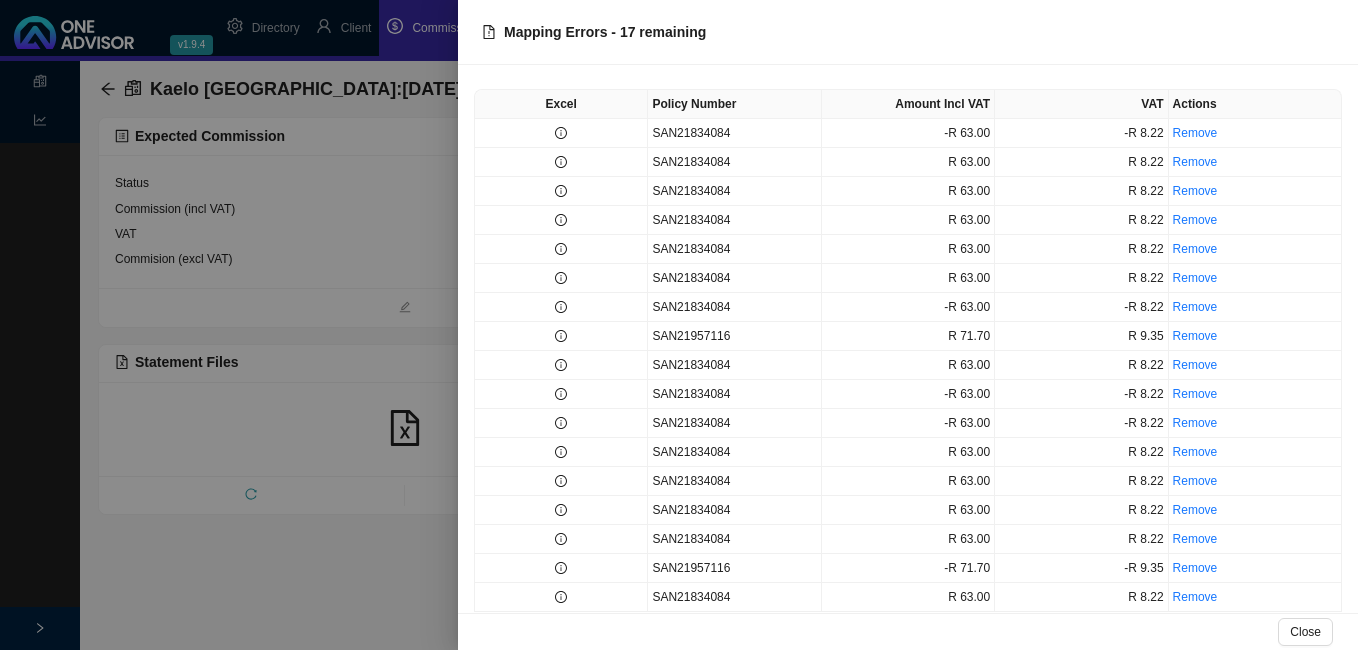 drag, startPoint x: 316, startPoint y: 174, endPoint x: 264, endPoint y: 123, distance: 72.835434 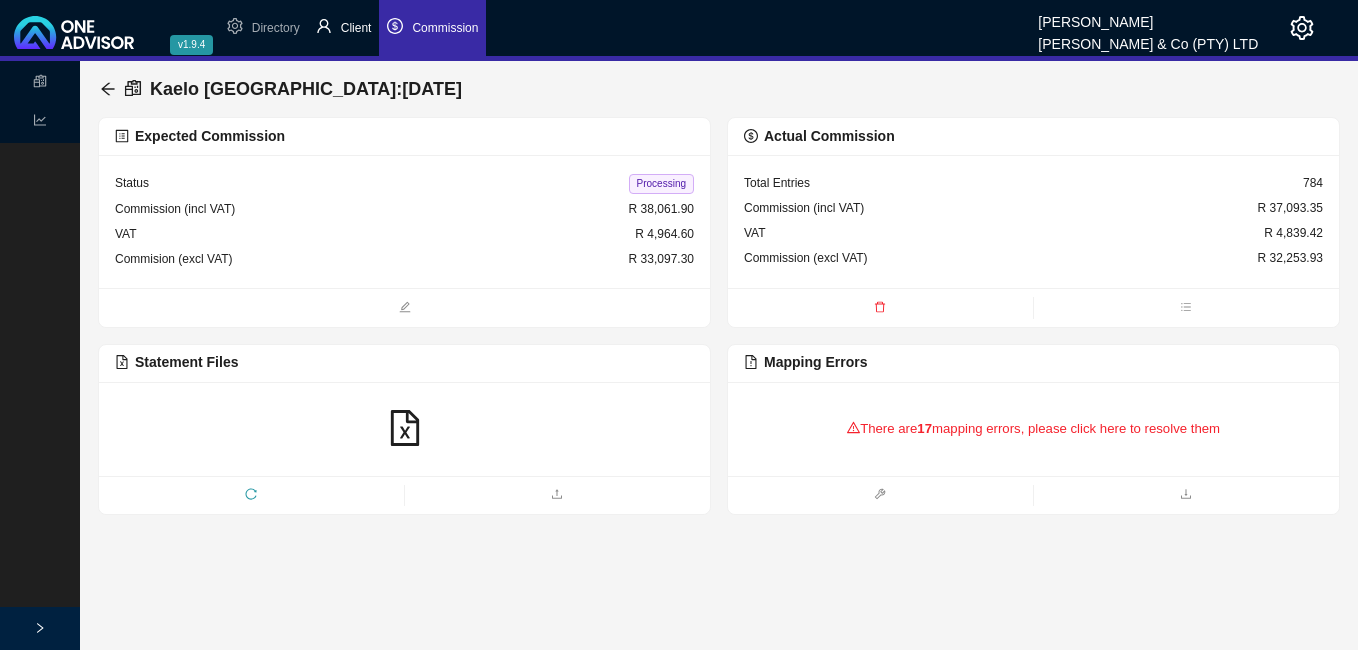 click on "Client" at bounding box center [356, 28] 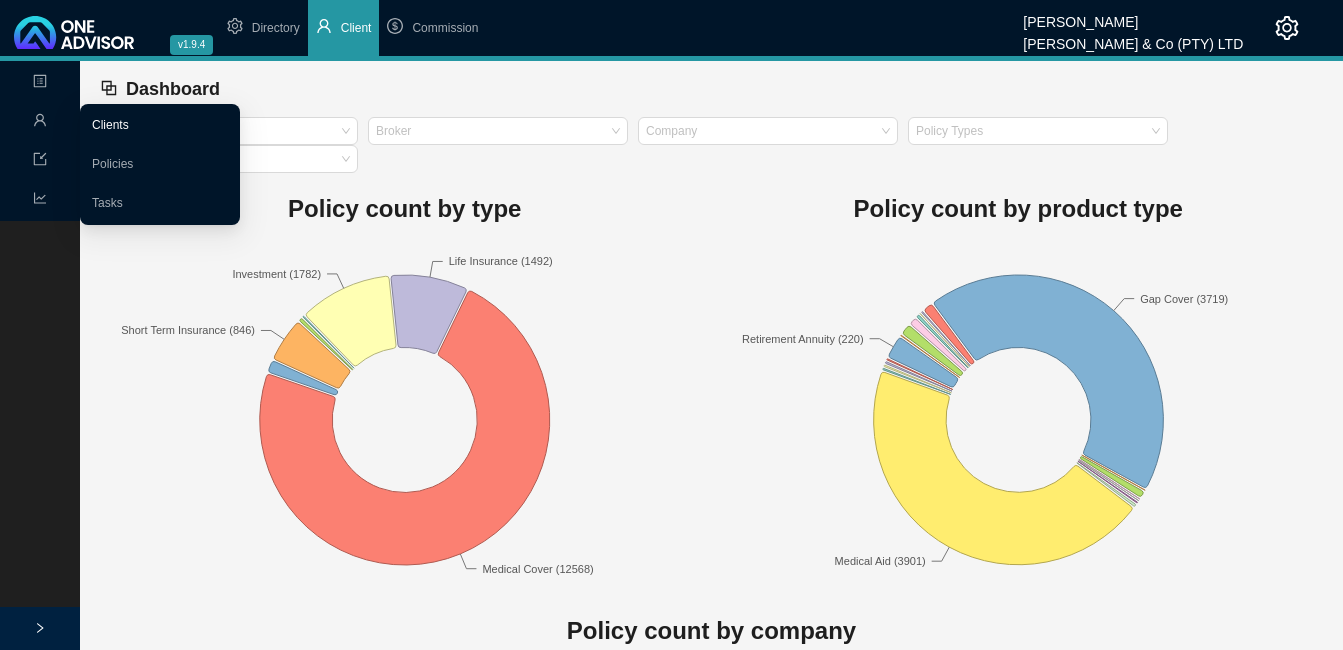 click on "Clients" at bounding box center [110, 125] 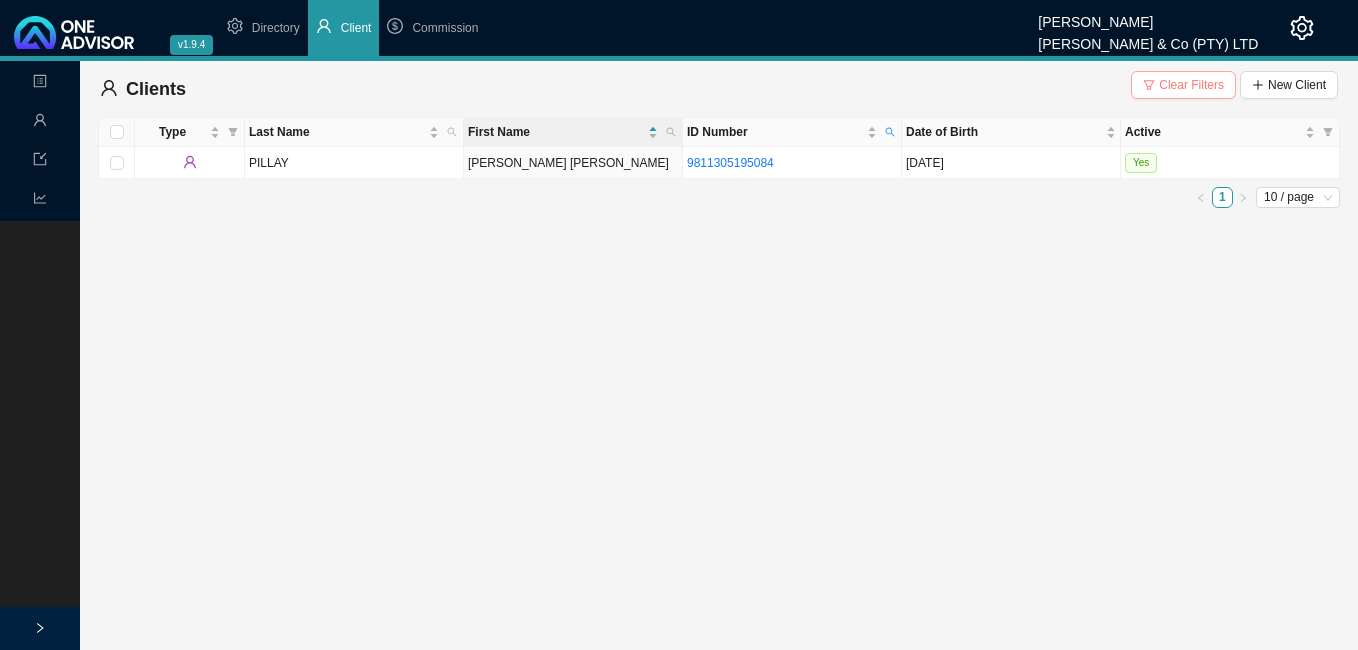click on "Clear Filters" at bounding box center [1191, 85] 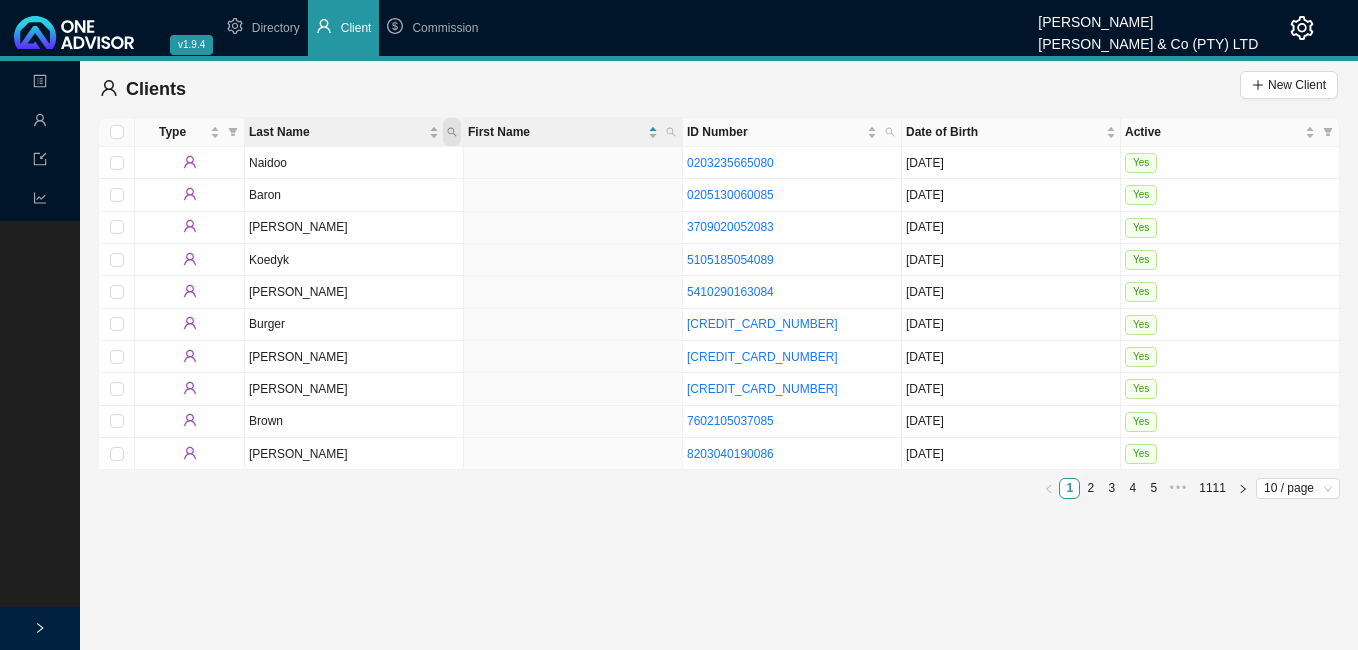 click 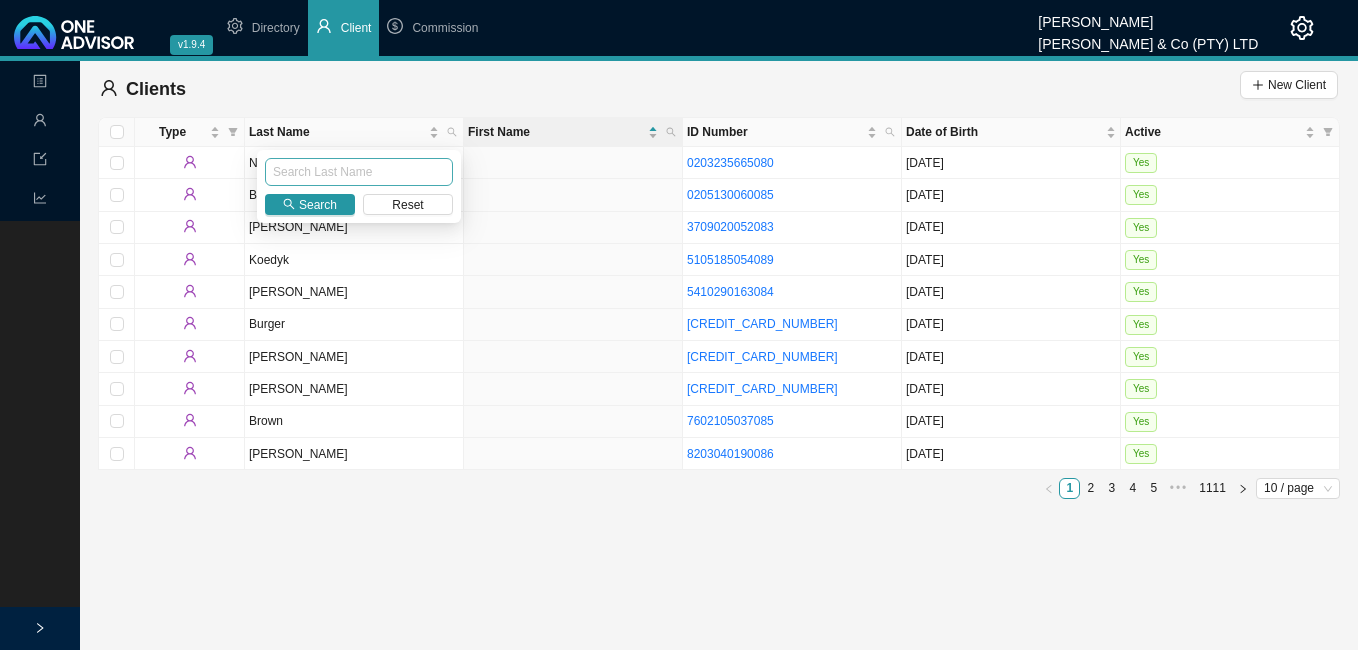 click at bounding box center (359, 172) 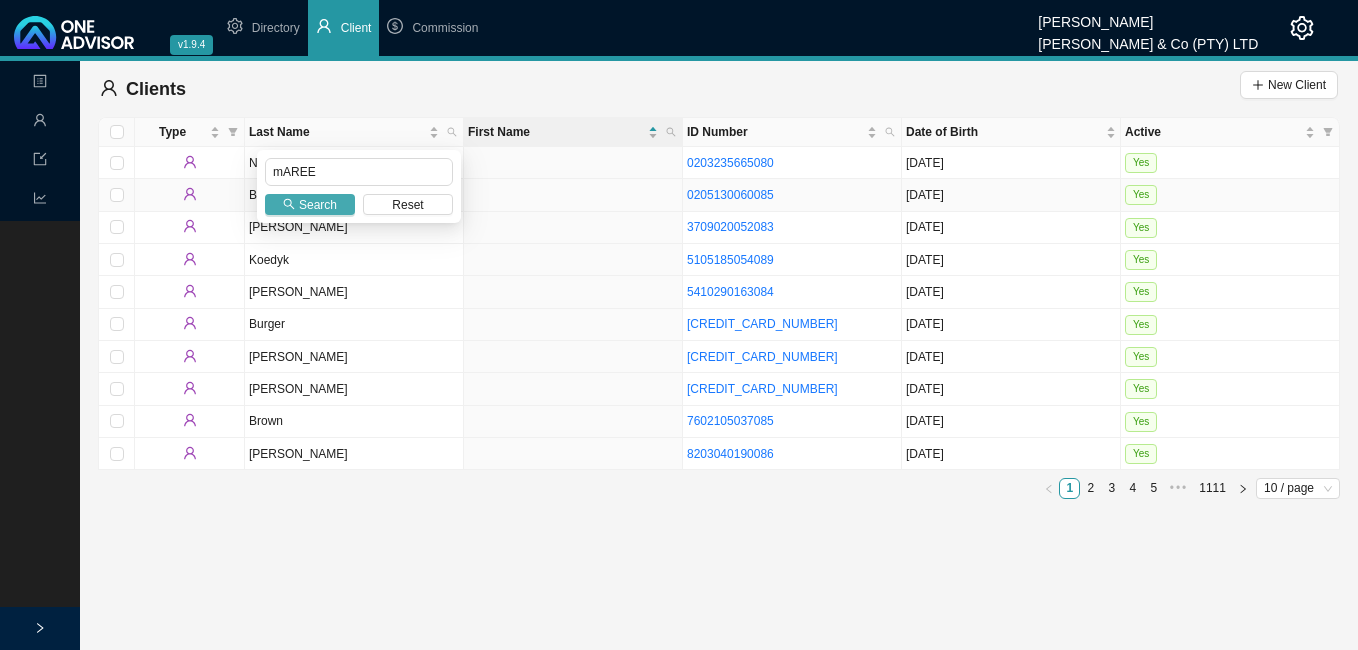 type on "mAREE" 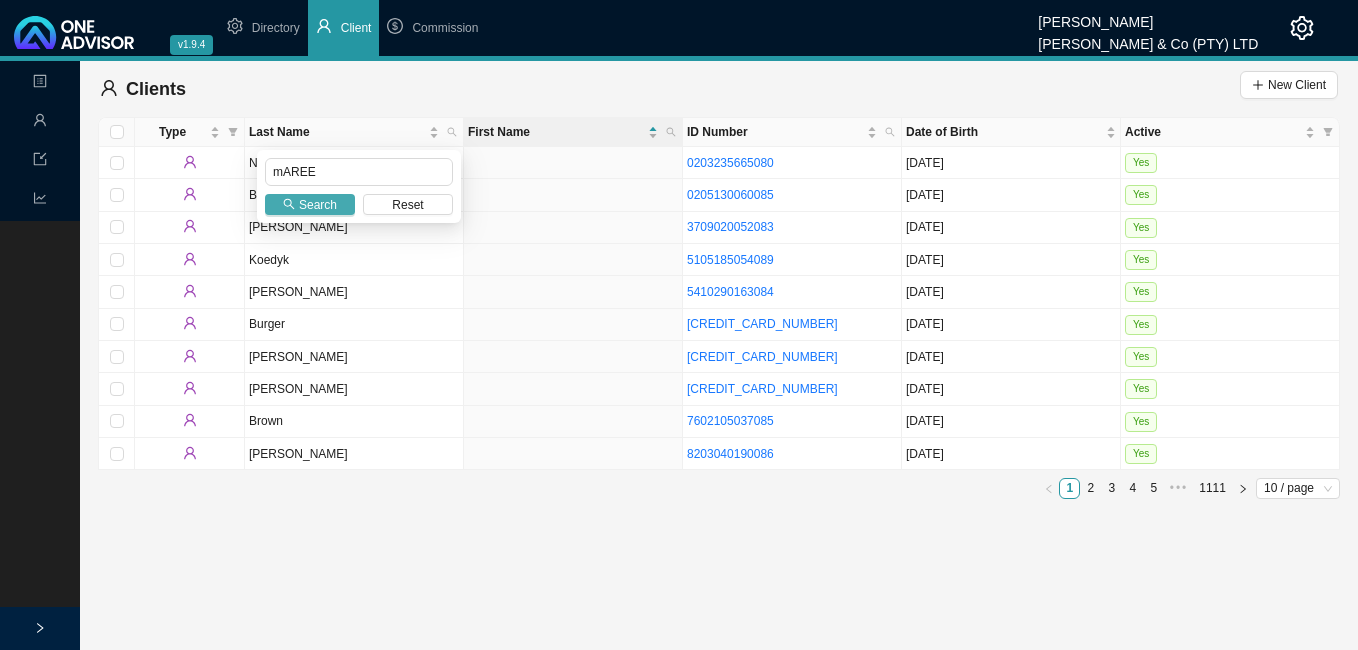 click on "Search" at bounding box center [310, 204] 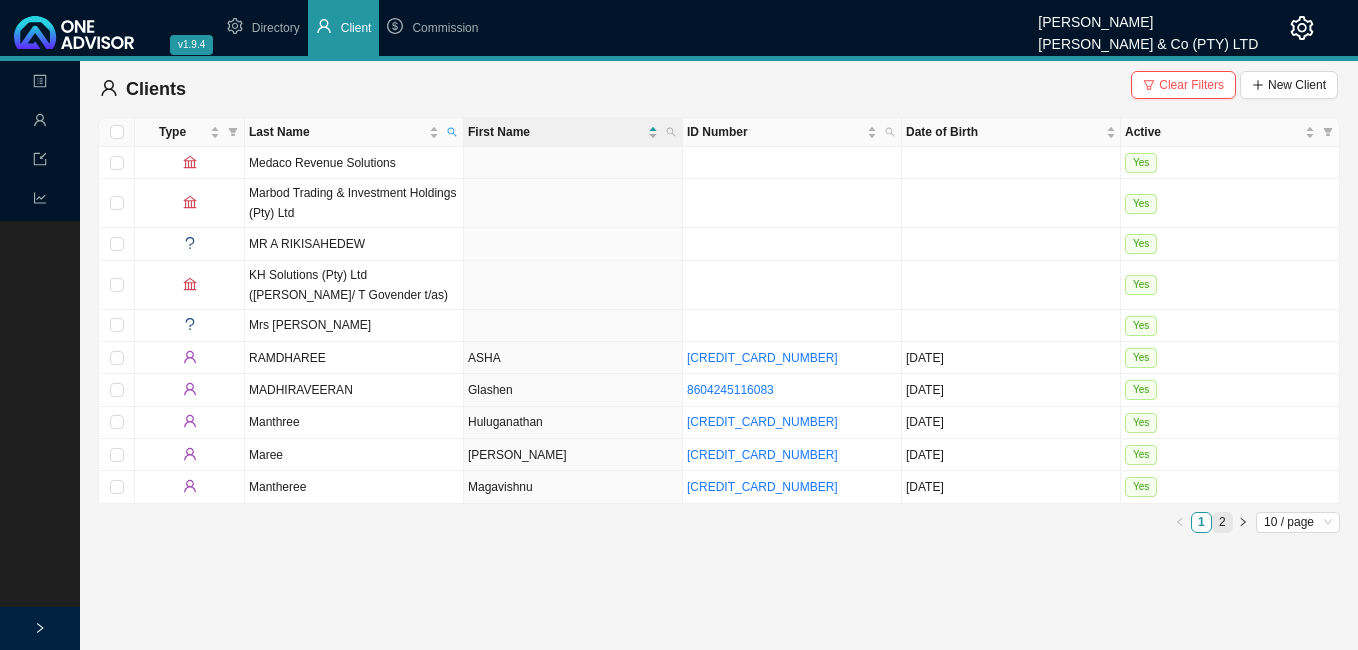 click on "2" at bounding box center [1222, 522] 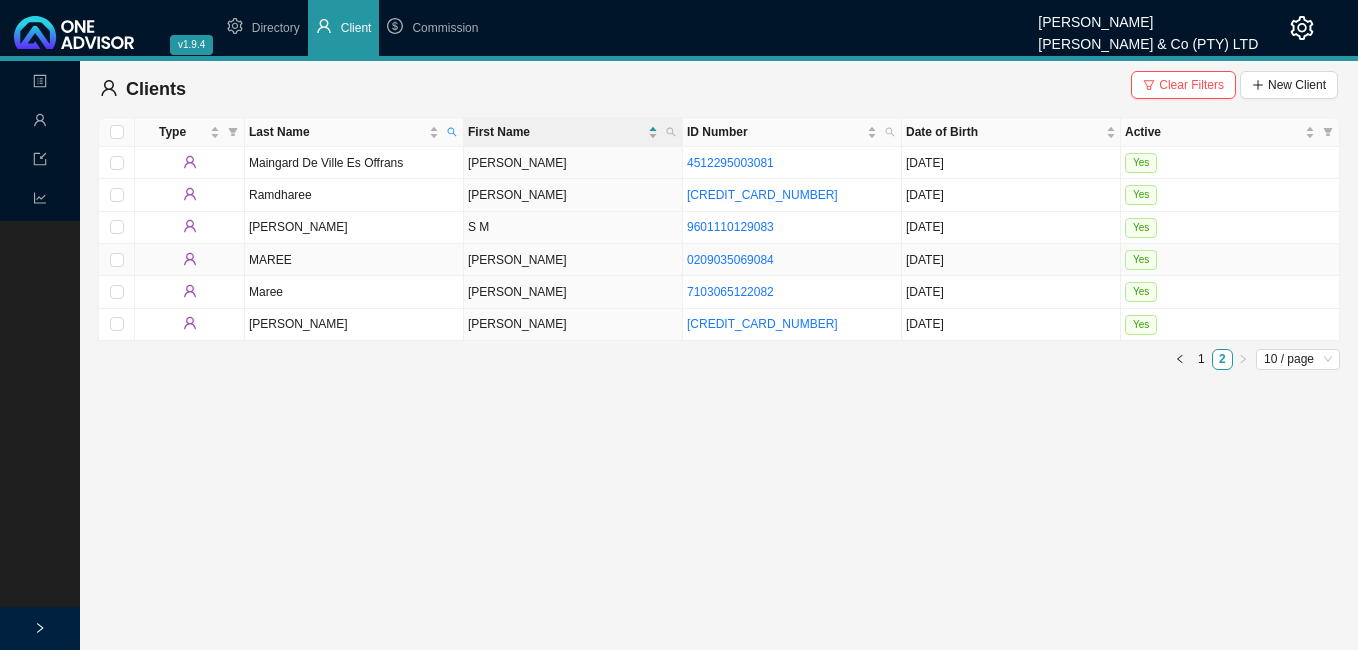 click on "[PERSON_NAME]" at bounding box center (573, 260) 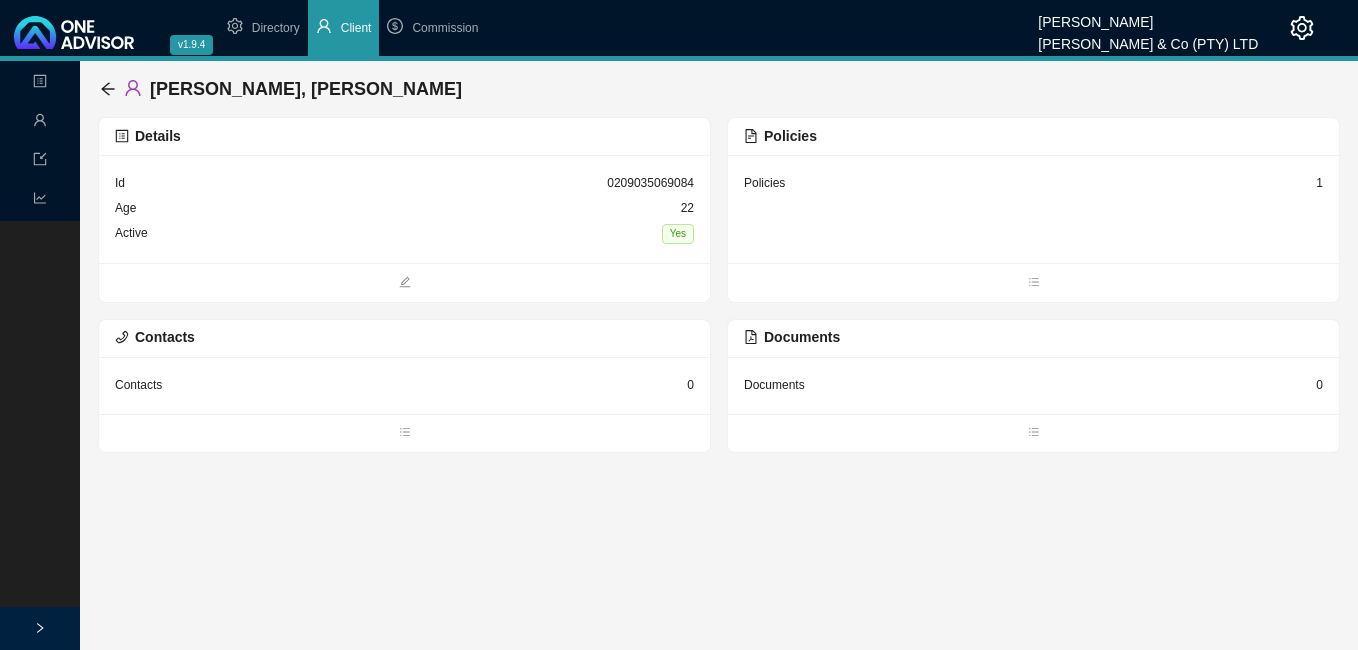 click on "1" at bounding box center (1319, 183) 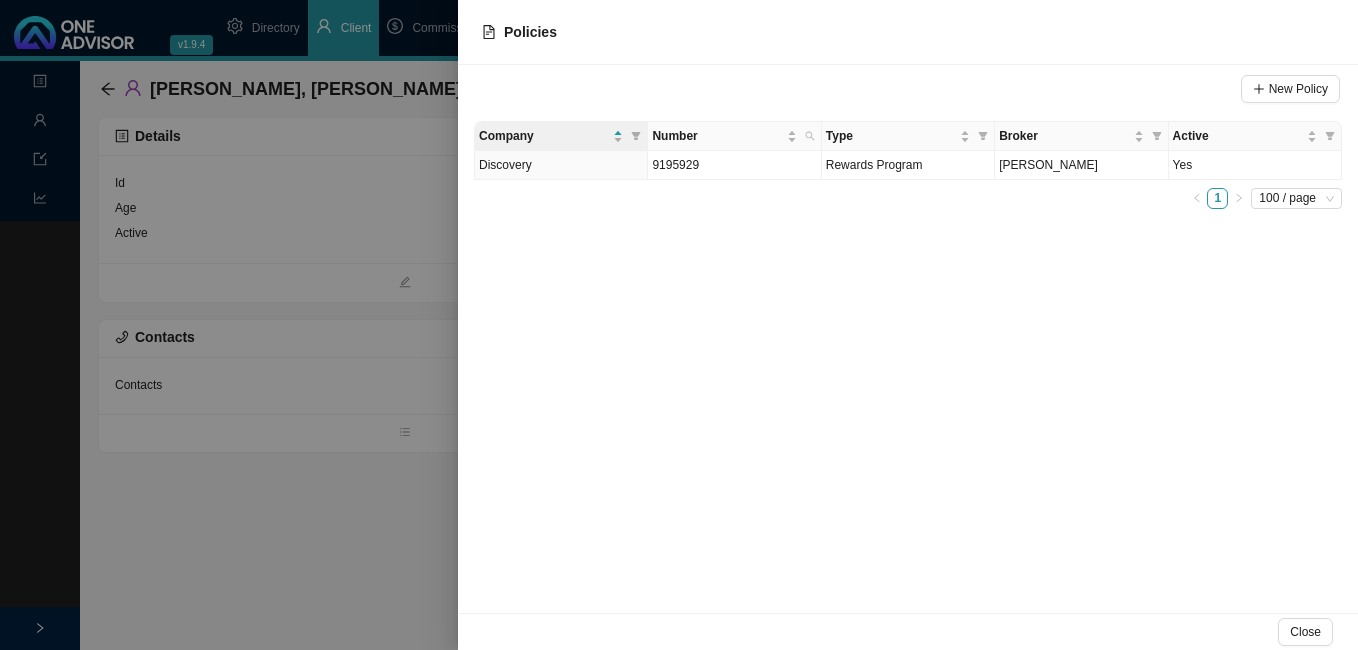 drag, startPoint x: 325, startPoint y: 202, endPoint x: 293, endPoint y: 130, distance: 78.79086 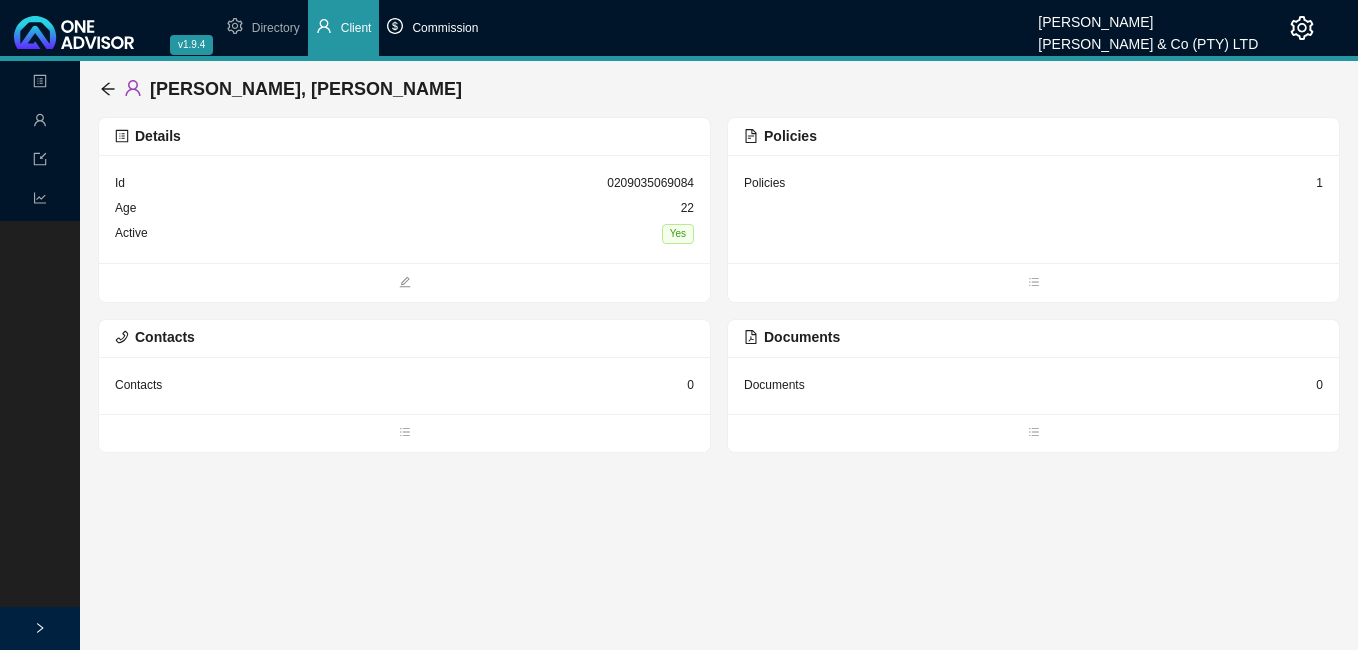 click on "Commission" at bounding box center (445, 28) 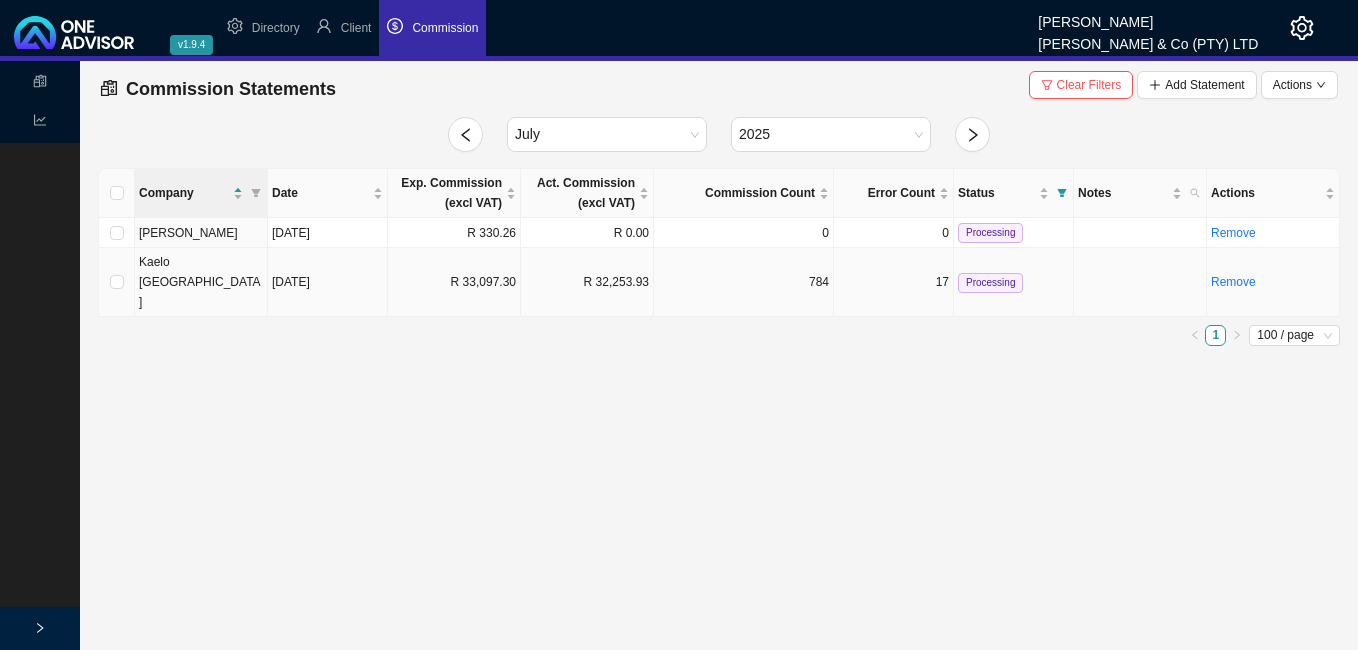 click on "R 33,097.30" at bounding box center [454, 282] 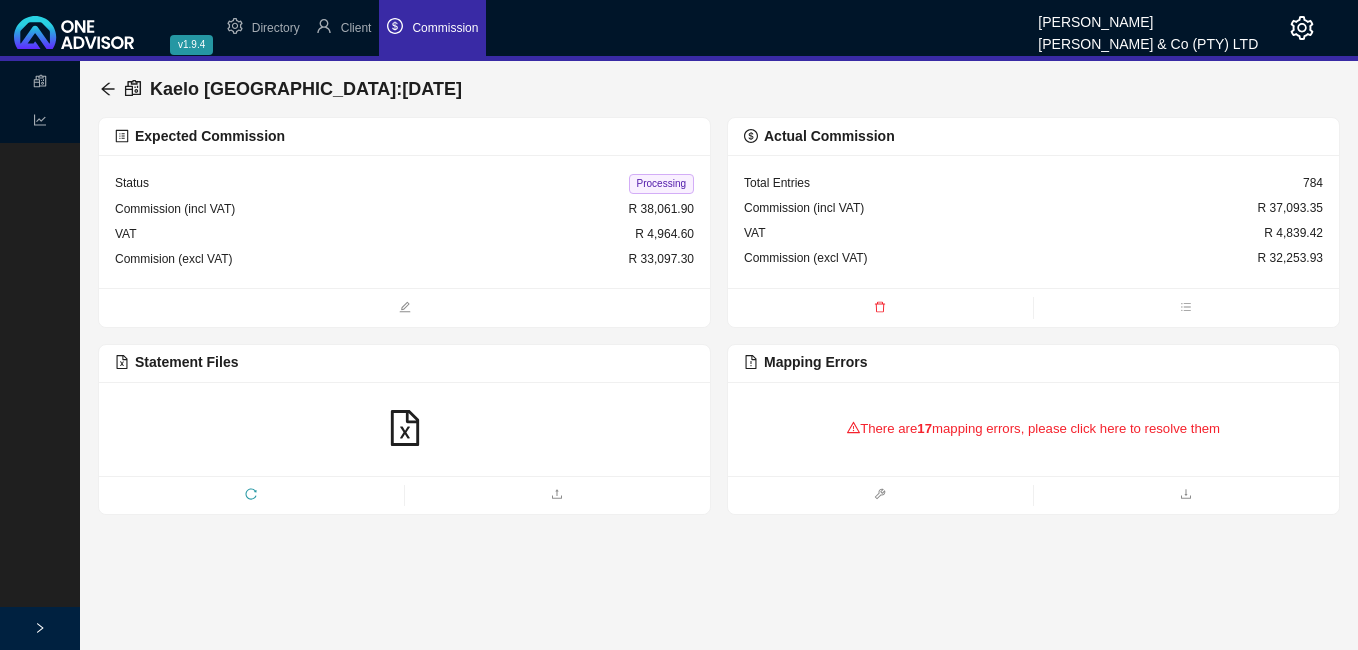 click on "There are  17  mapping errors, please click here to resolve them" at bounding box center [1033, 429] 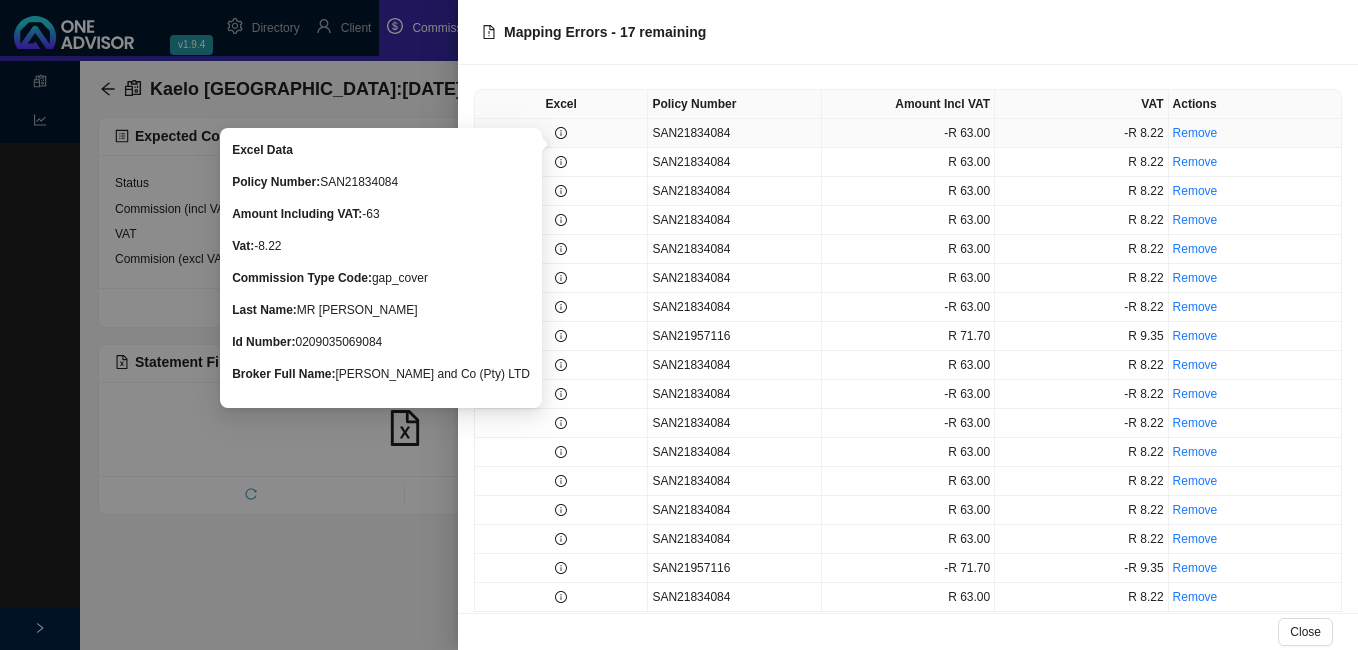 click 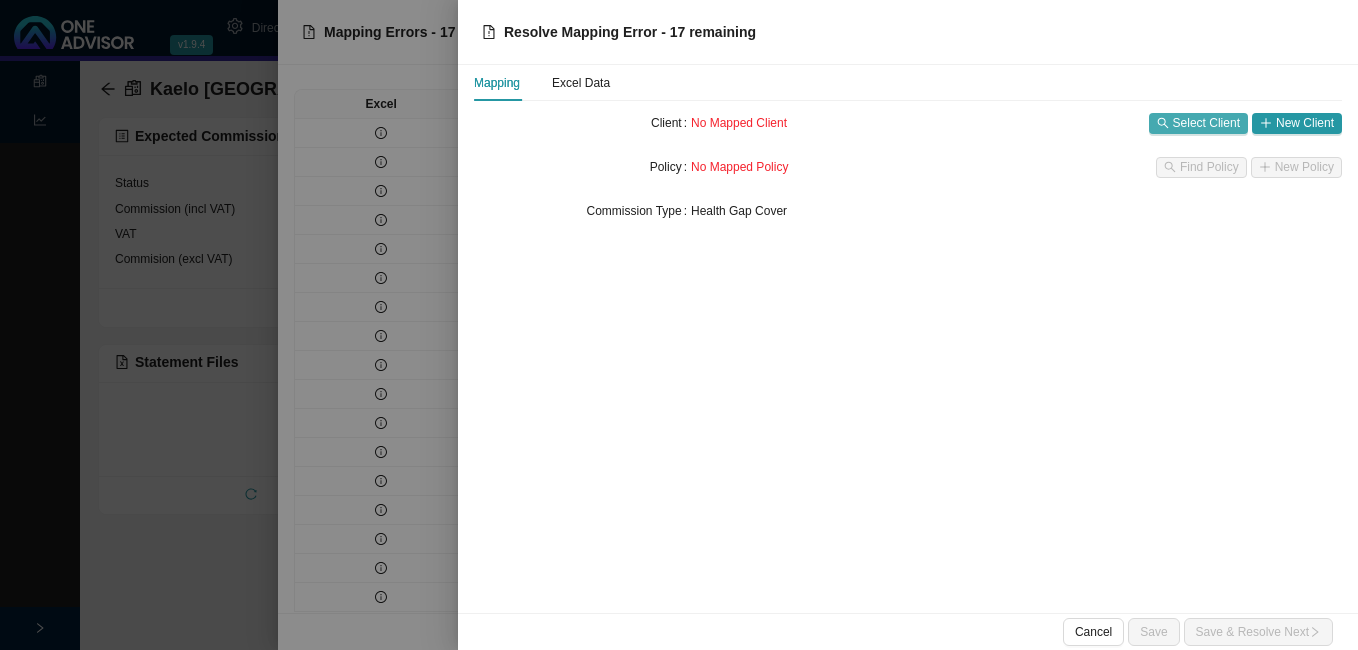 click on "Select Client" at bounding box center (1206, 123) 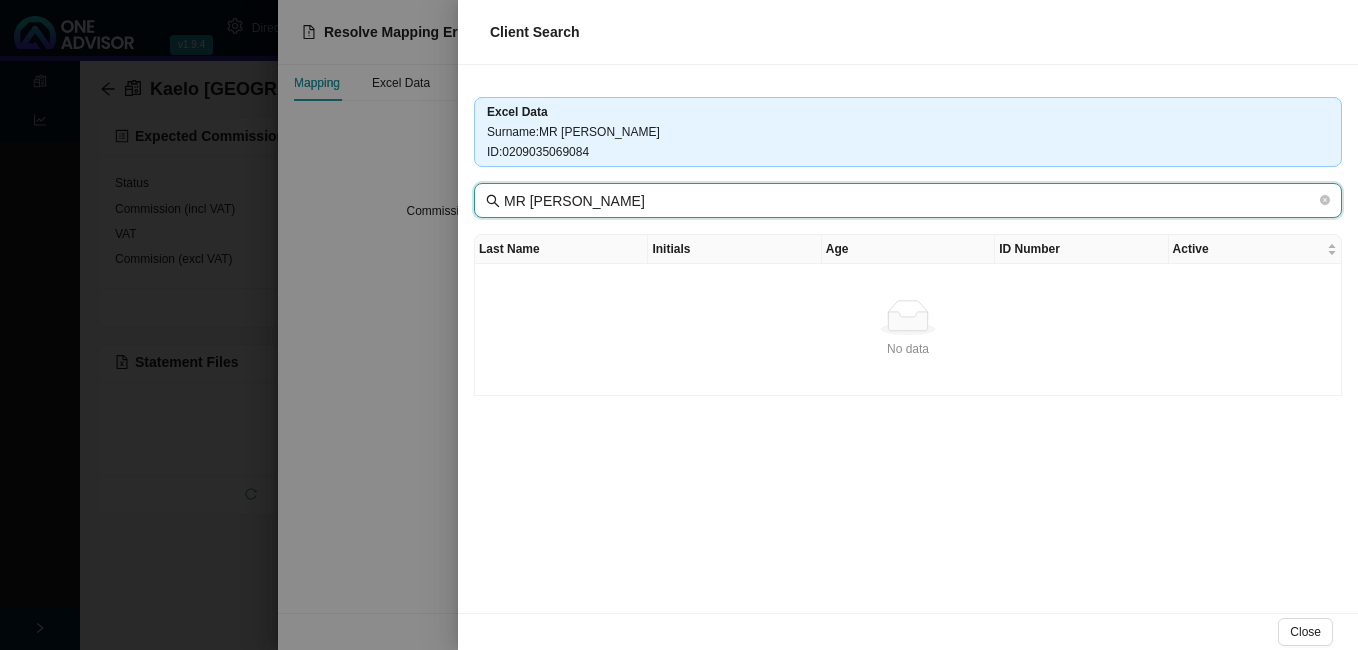 drag, startPoint x: 538, startPoint y: 206, endPoint x: 472, endPoint y: 196, distance: 66.75328 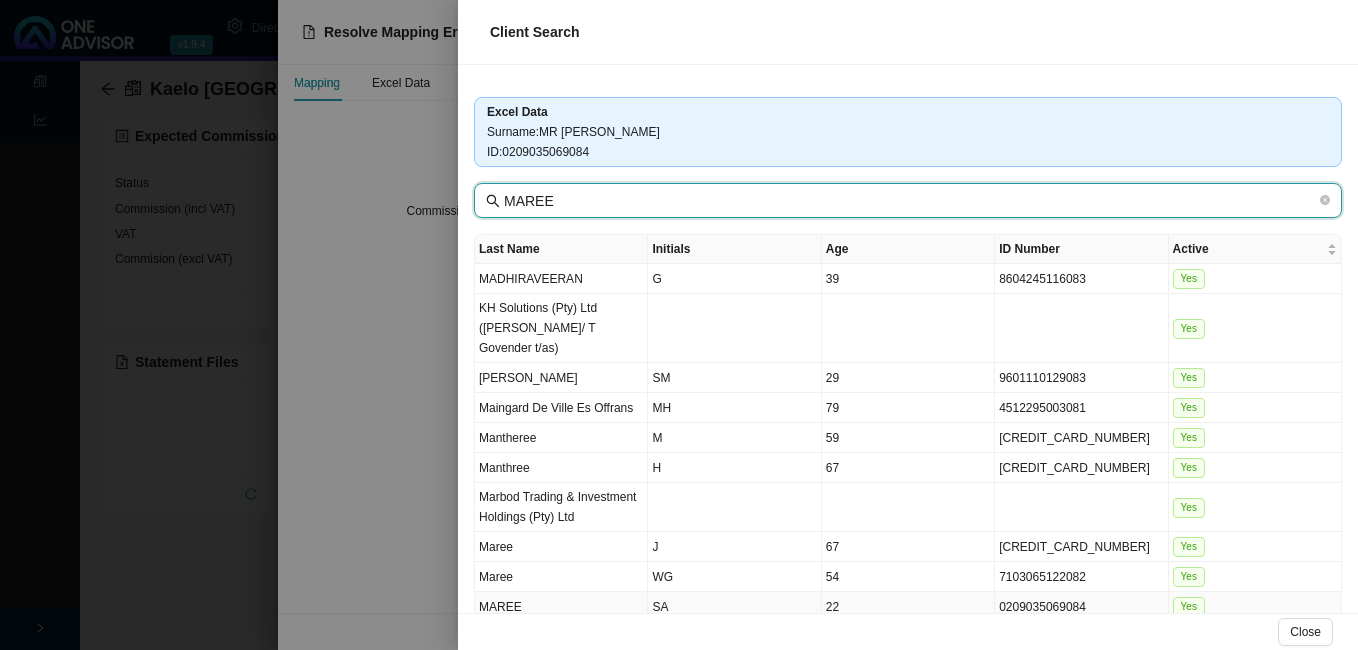 type on "MAREE" 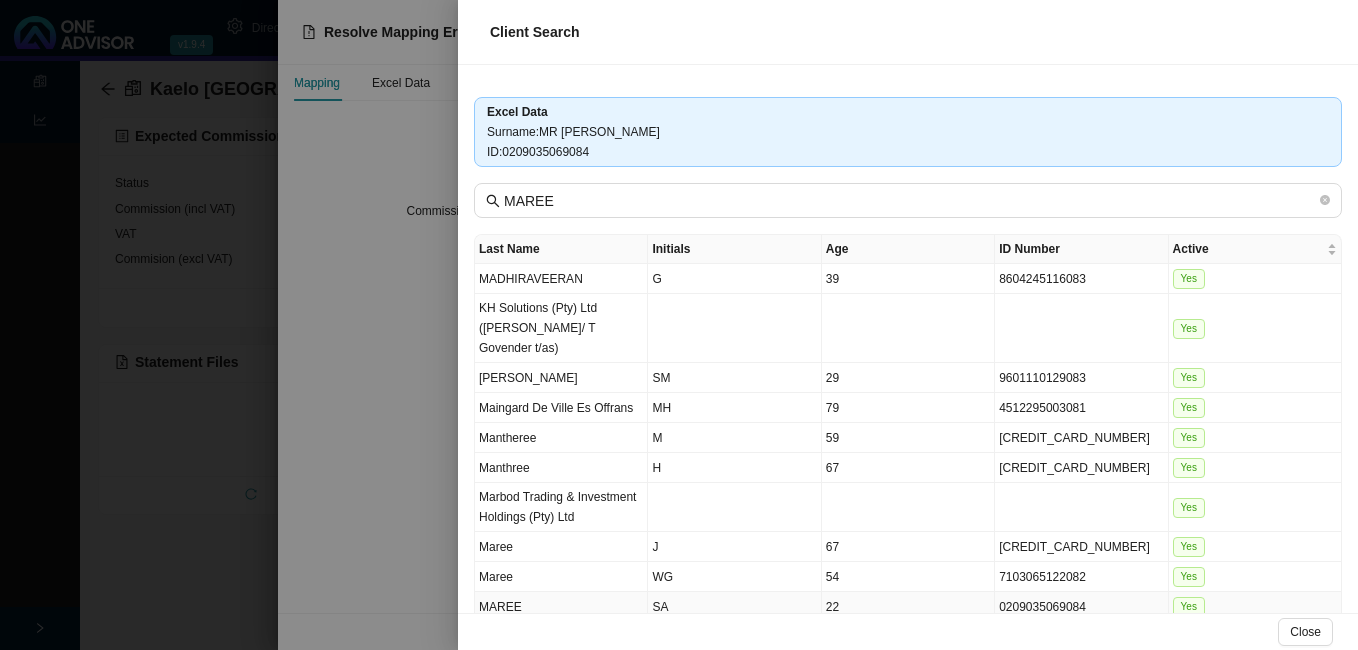 click on "22" at bounding box center [908, 607] 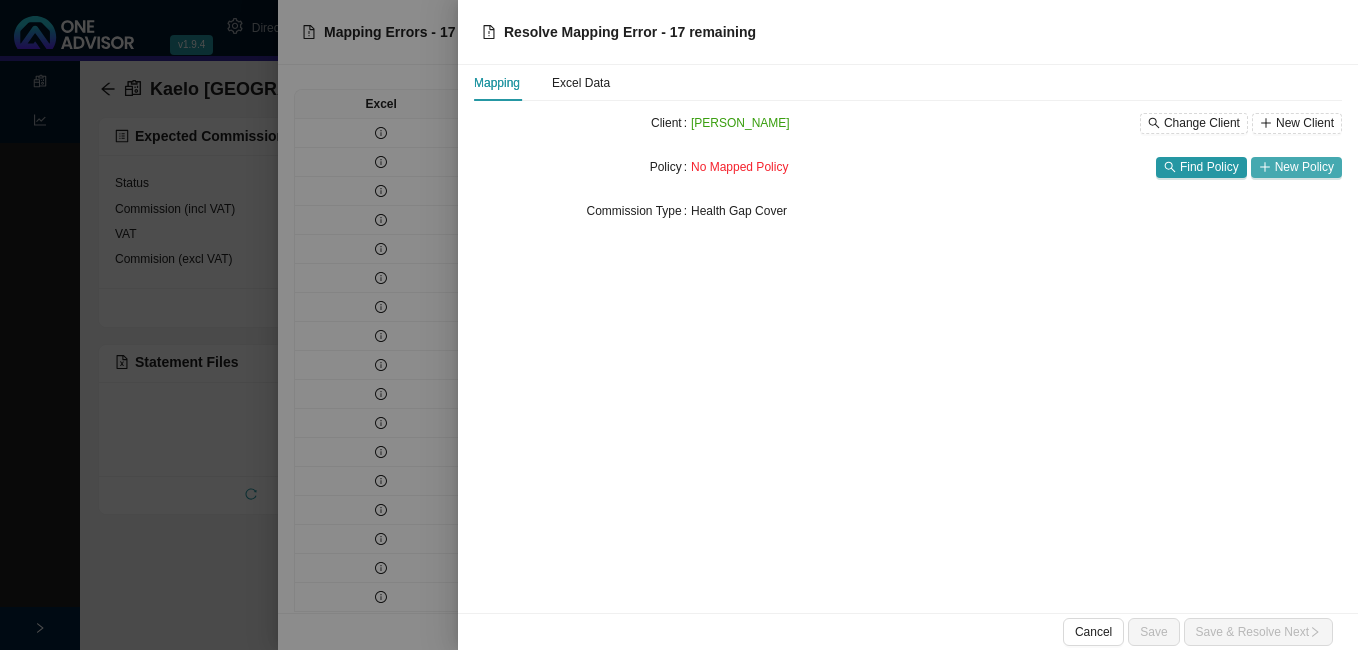 click on "New Policy" at bounding box center [1304, 167] 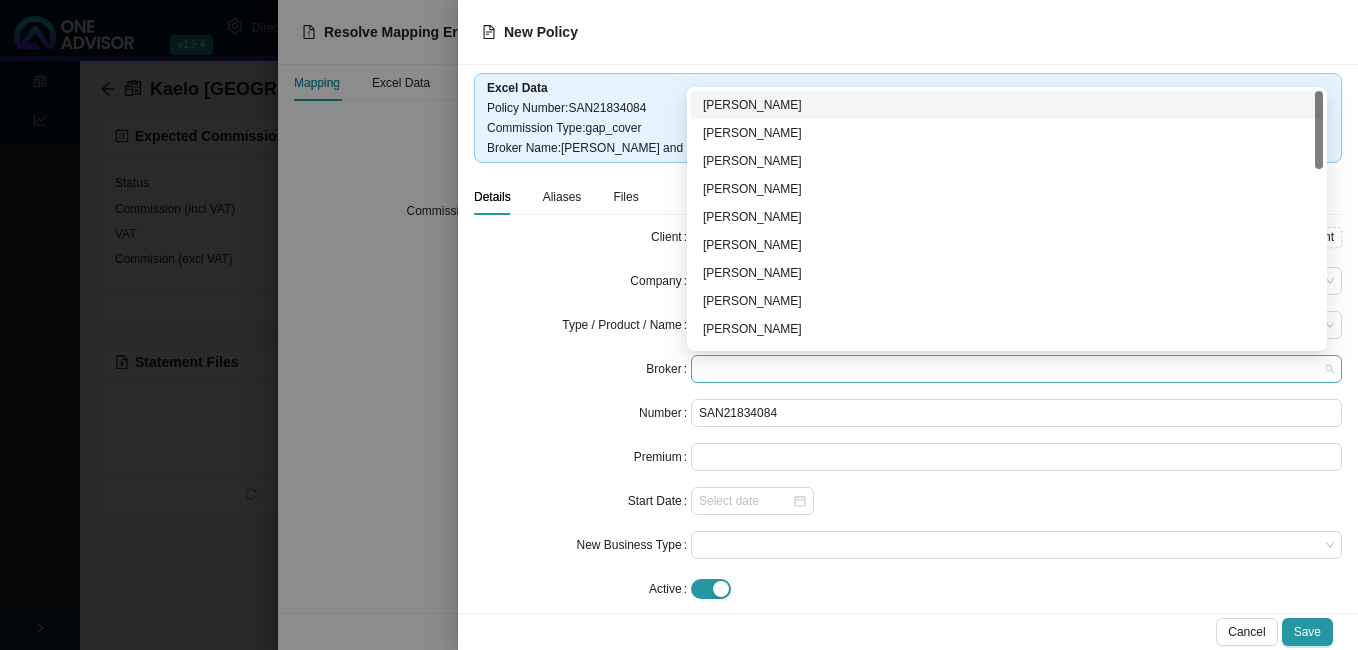click at bounding box center [1016, 369] 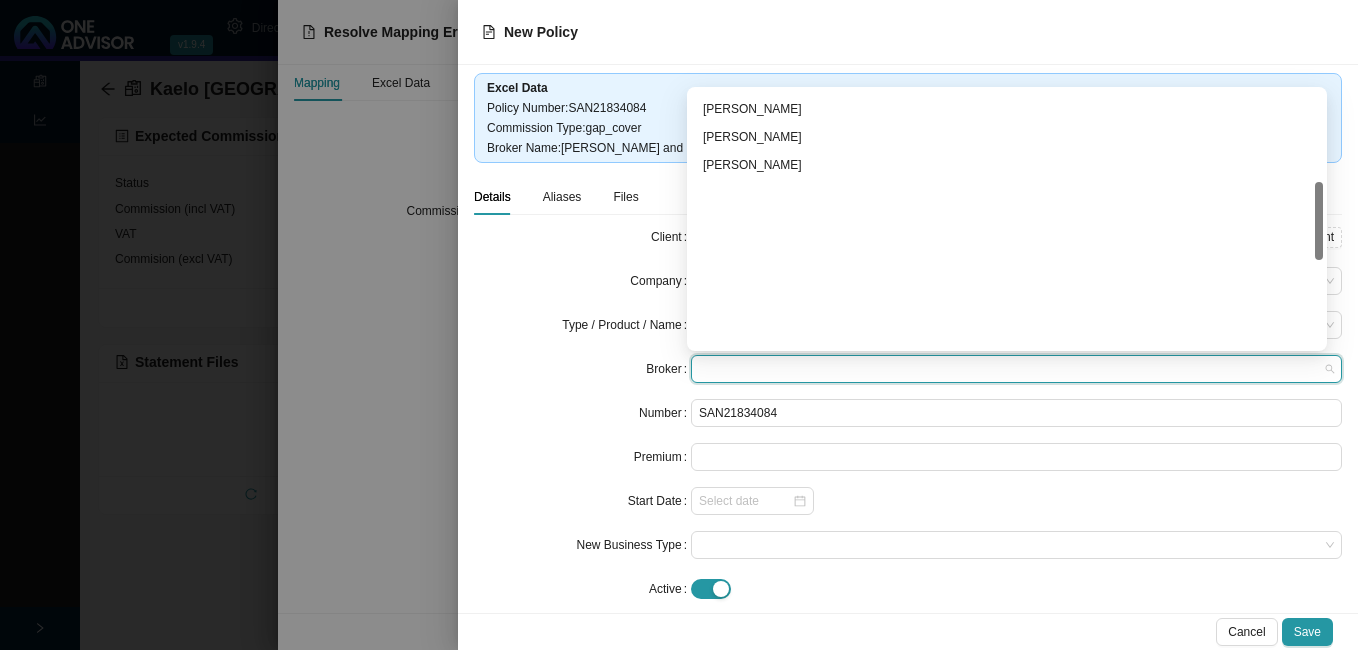 scroll, scrollTop: 584, scrollLeft: 0, axis: vertical 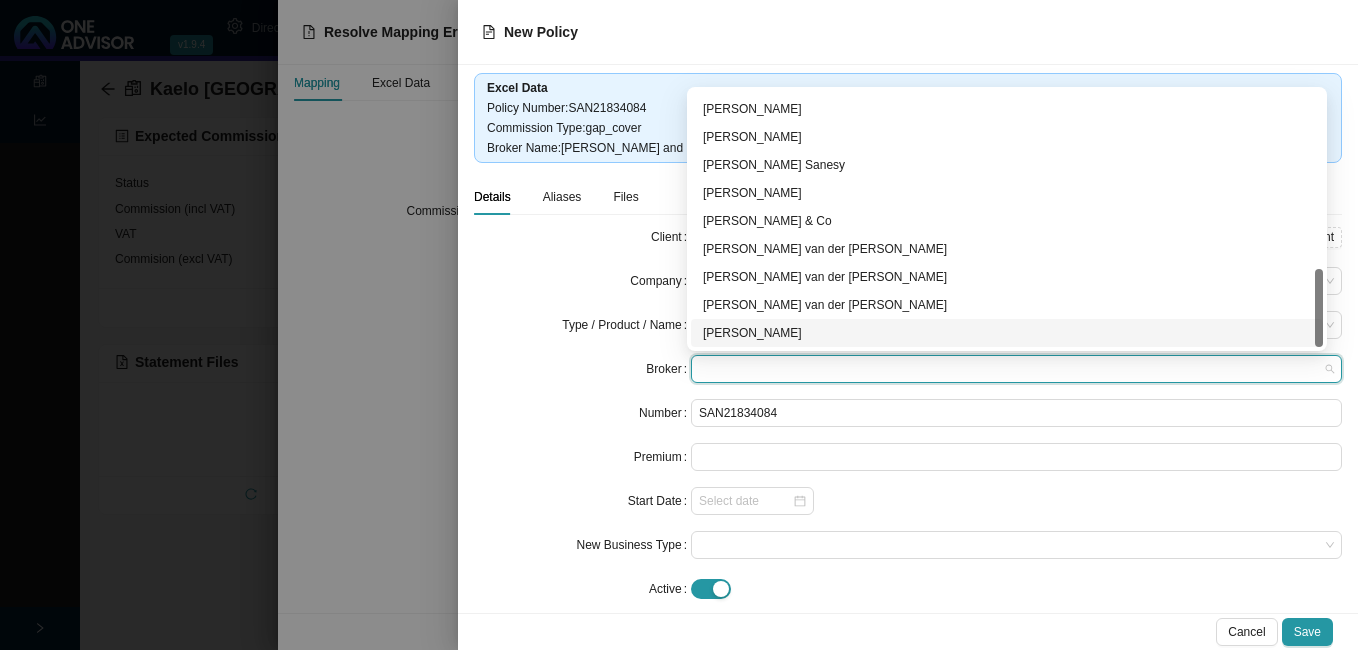 click on "[PERSON_NAME]" at bounding box center [1007, 333] 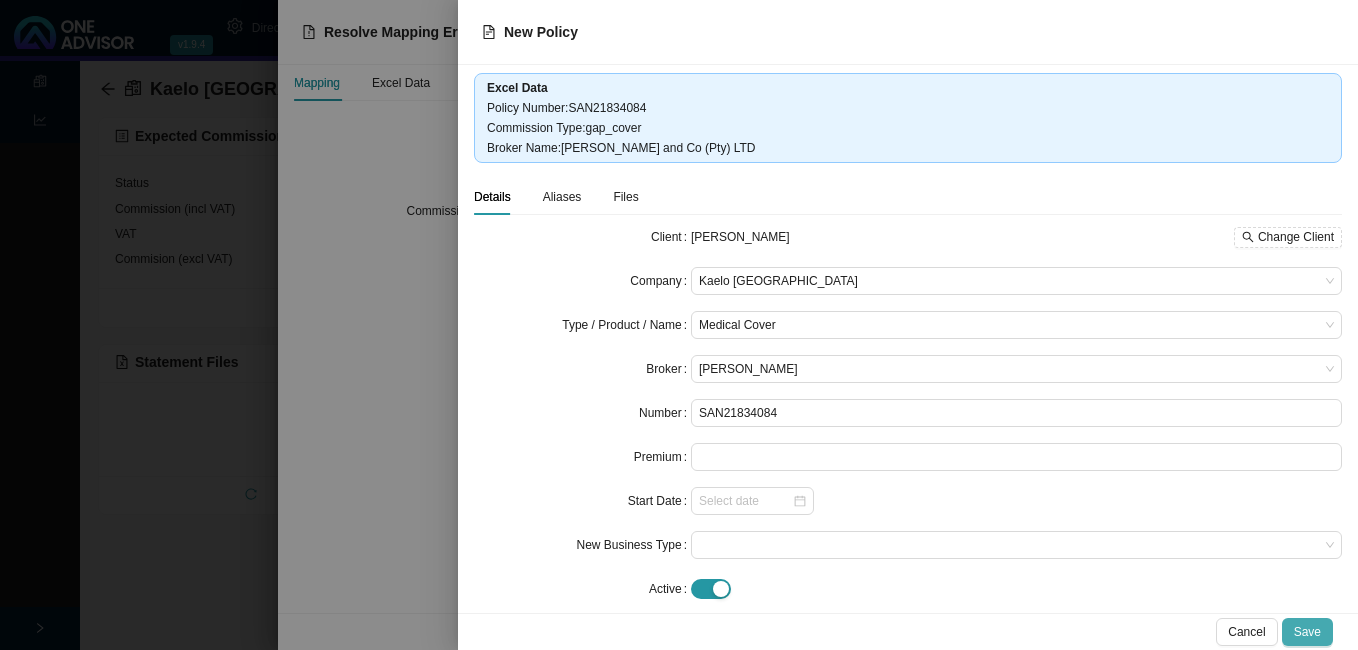 click on "Save" at bounding box center [1307, 632] 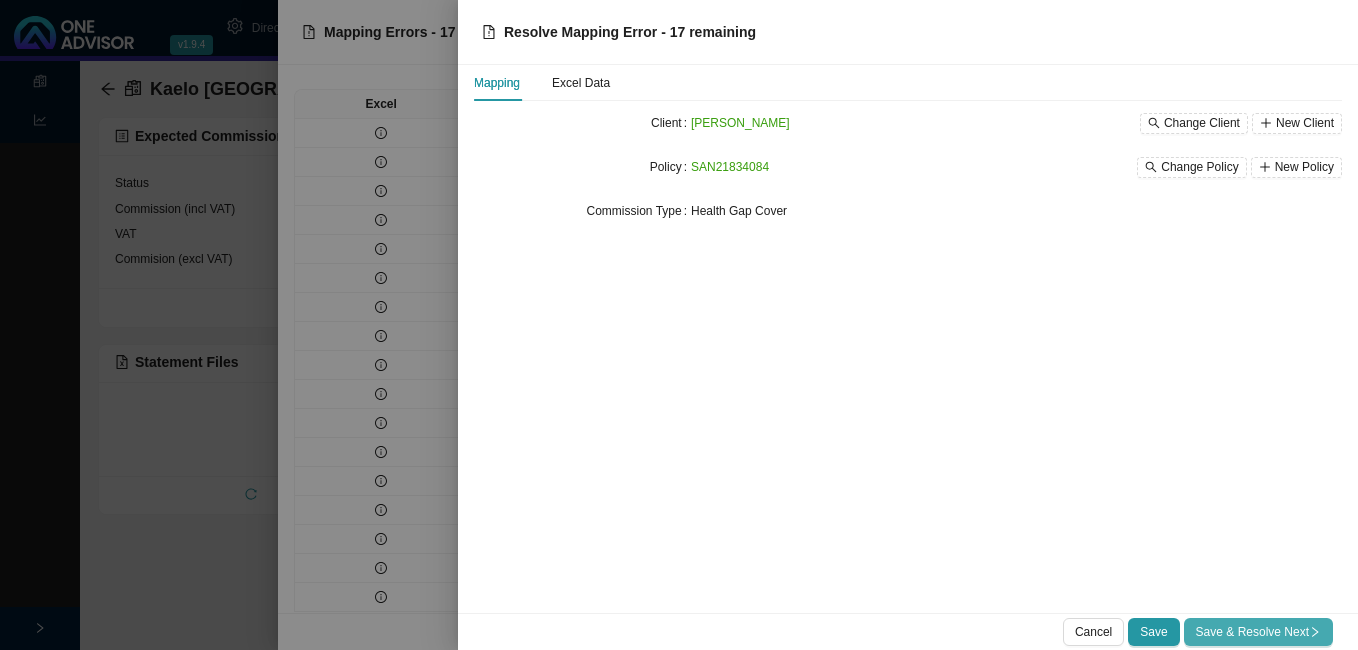 click on "Save & Resolve Next" at bounding box center (1258, 632) 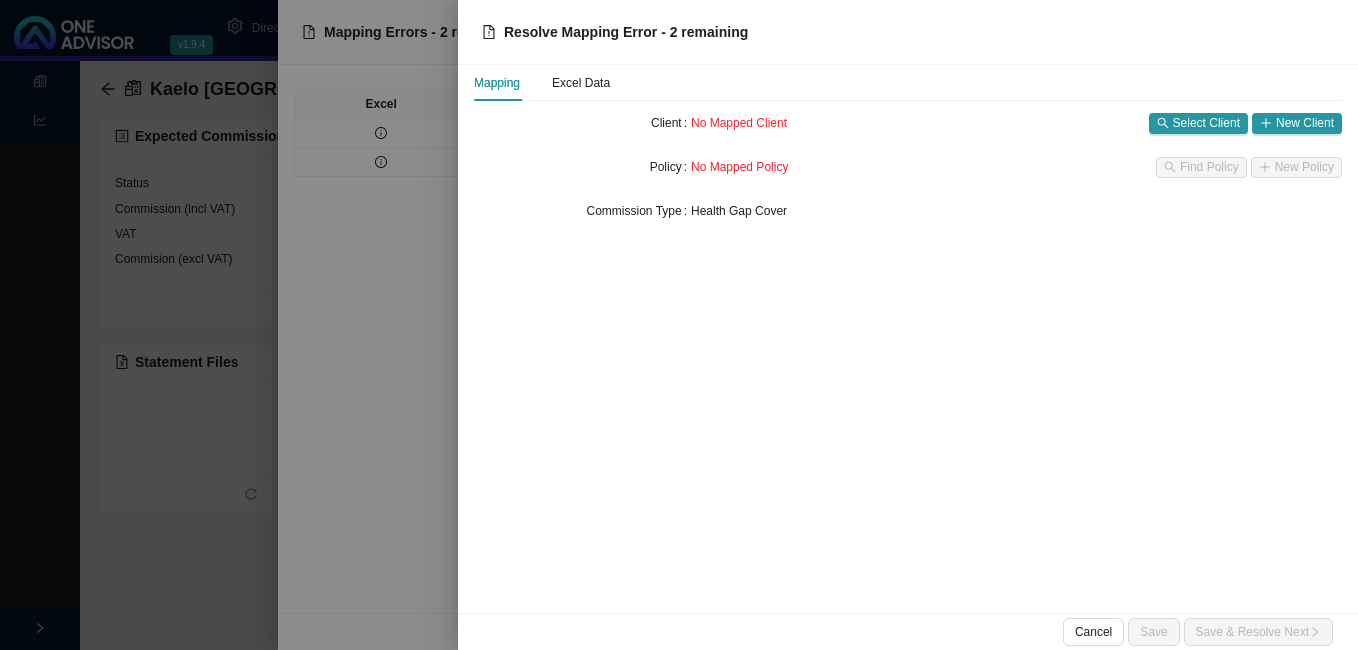 click at bounding box center (679, 325) 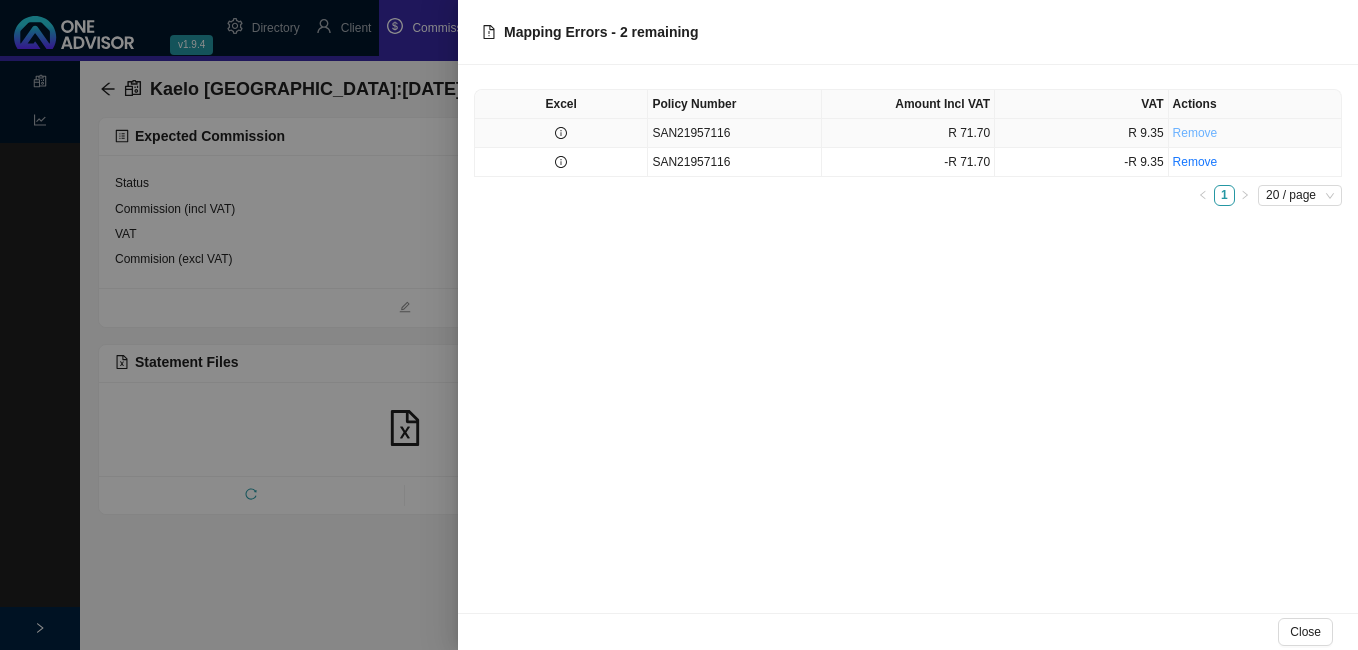 click on "Remove" at bounding box center (1195, 133) 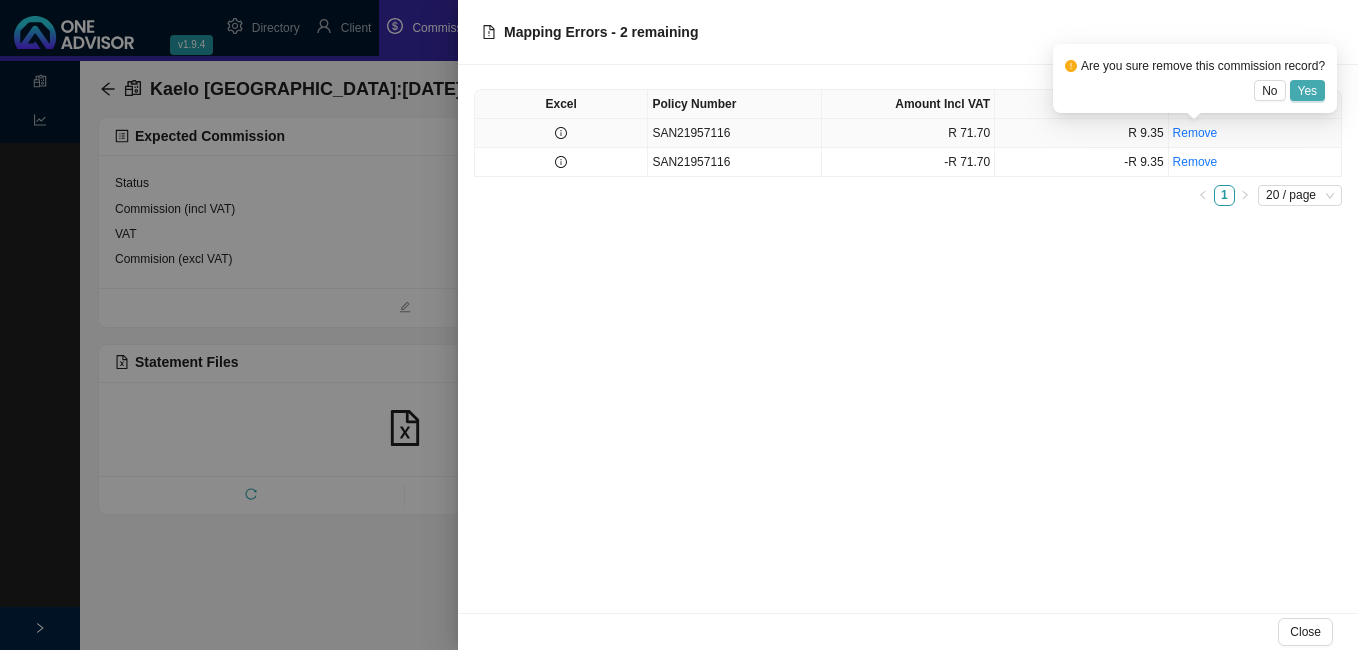 click on "Yes" at bounding box center [1308, 91] 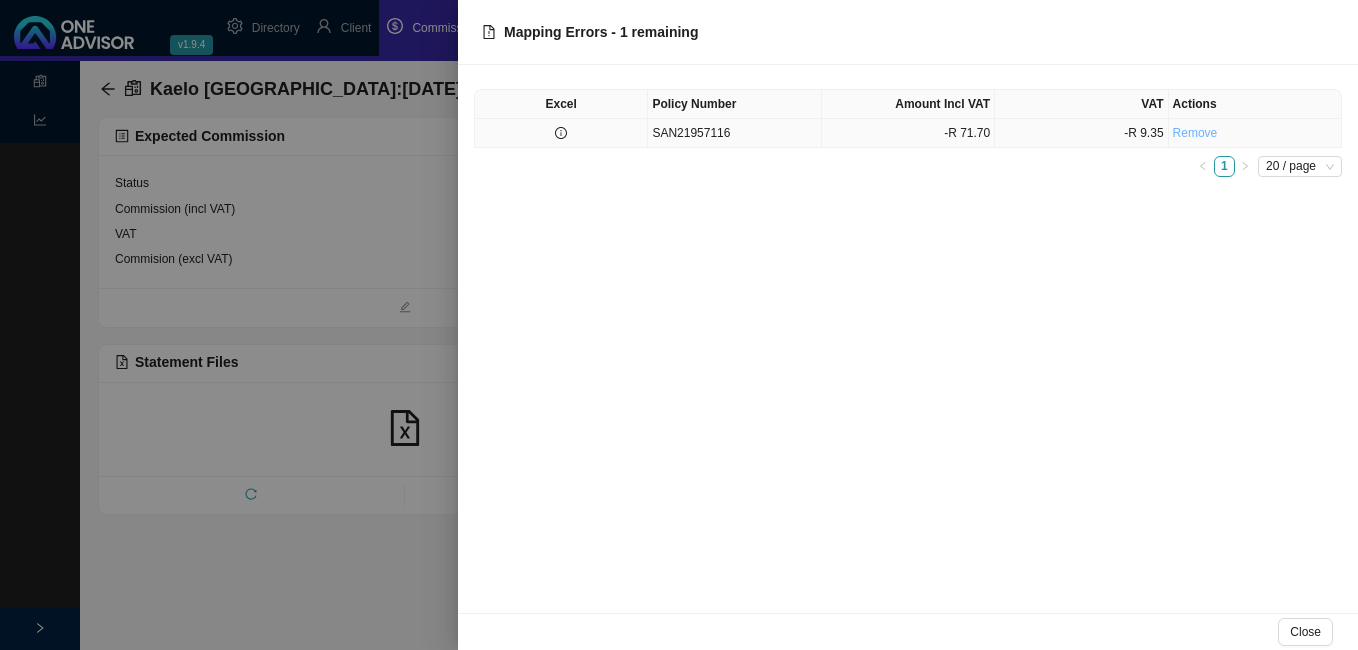 click on "Remove" at bounding box center [1195, 133] 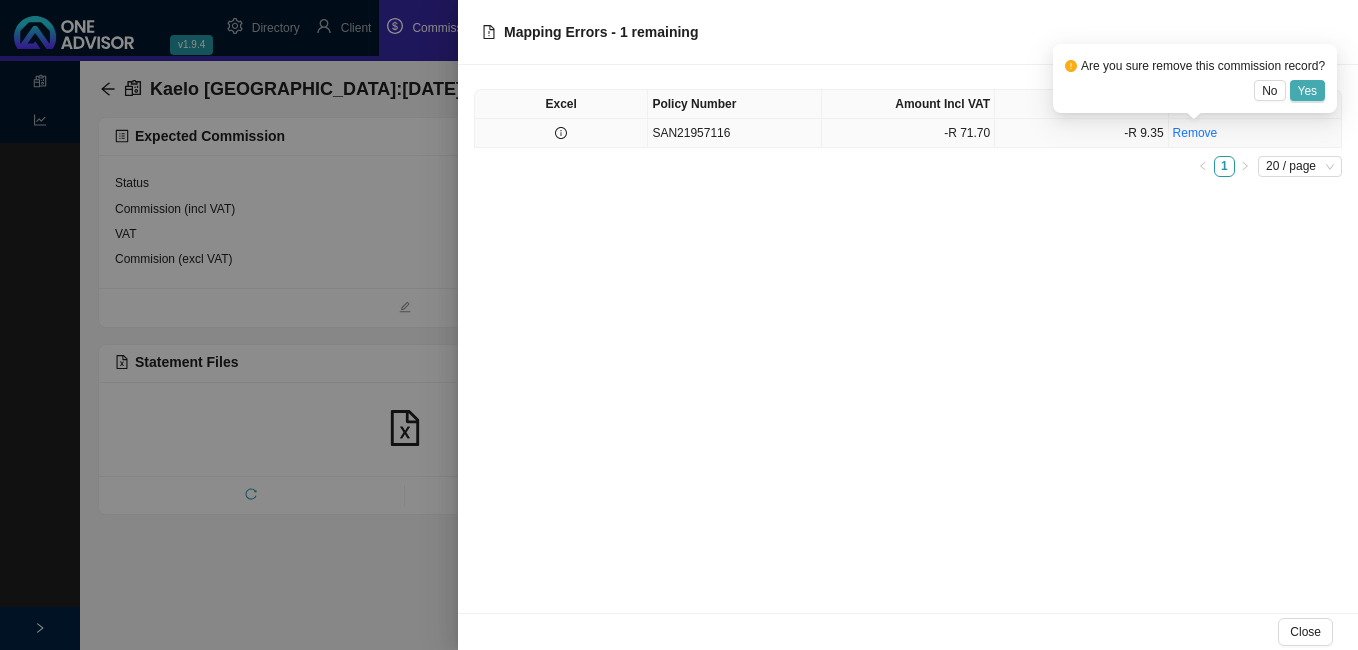 click on "Yes" at bounding box center (1308, 91) 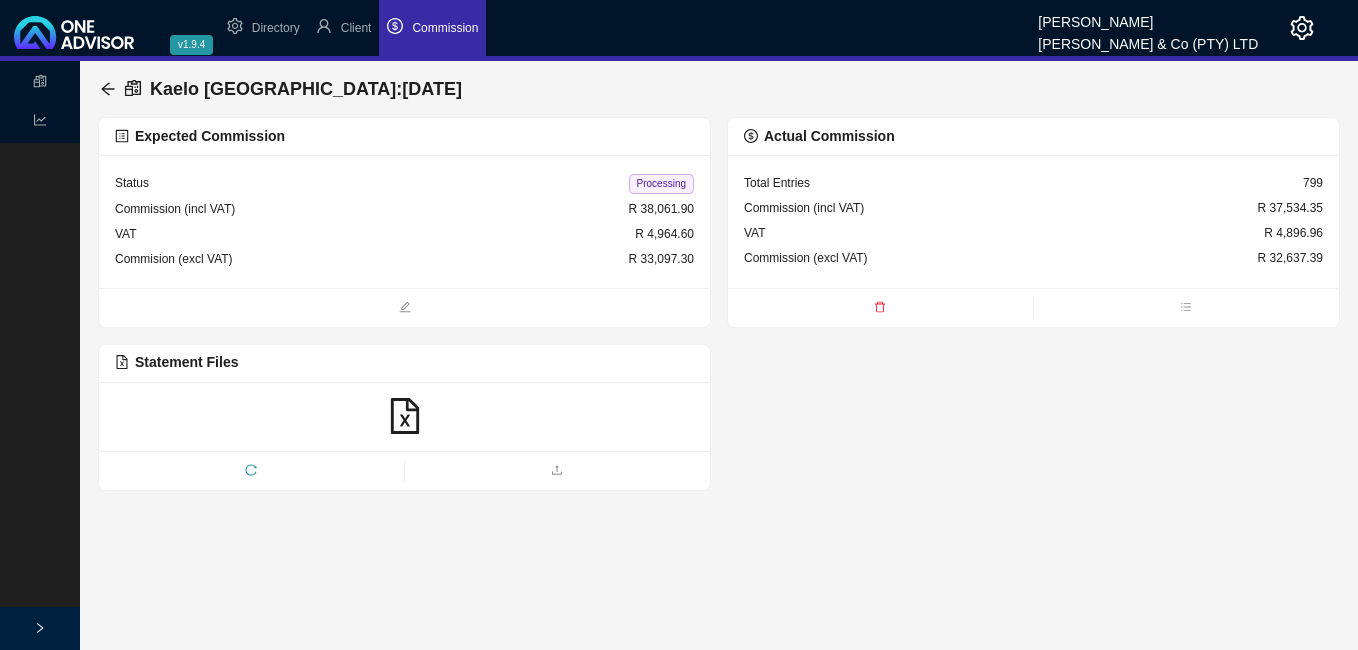 click on "Processing" at bounding box center (661, 184) 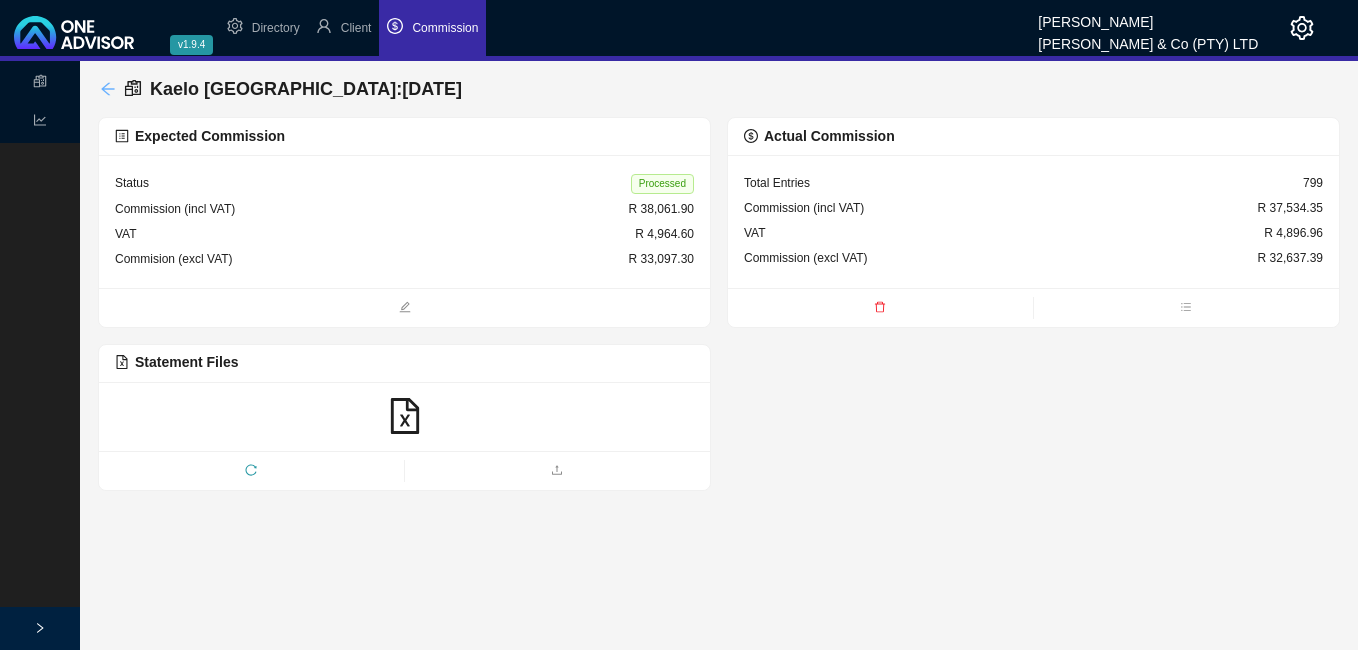 click 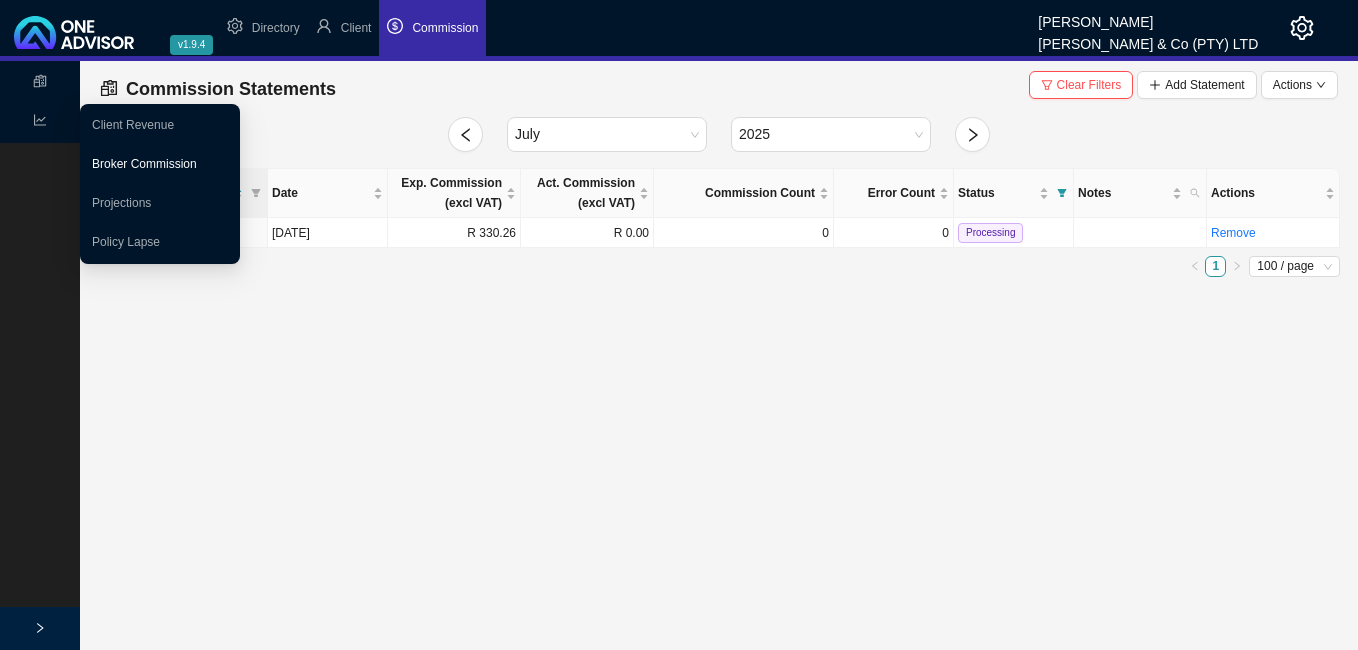 click on "Broker Commission" at bounding box center (144, 164) 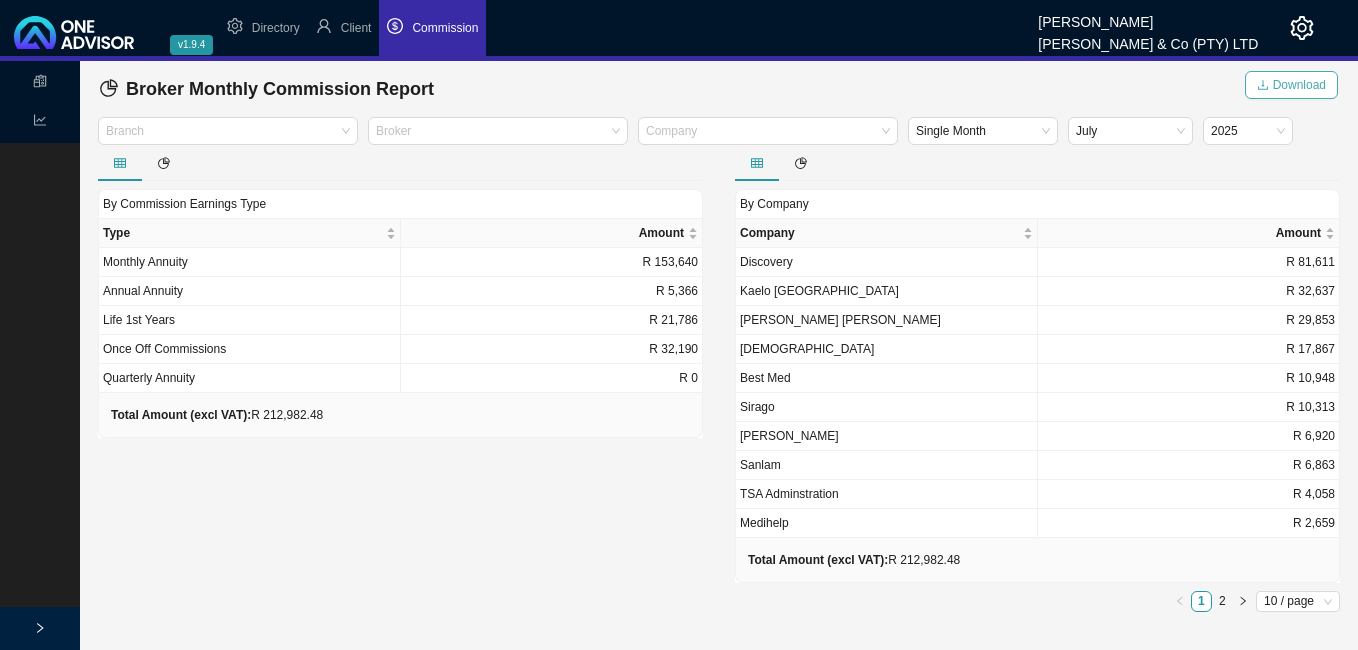 click on "Download" at bounding box center (1299, 85) 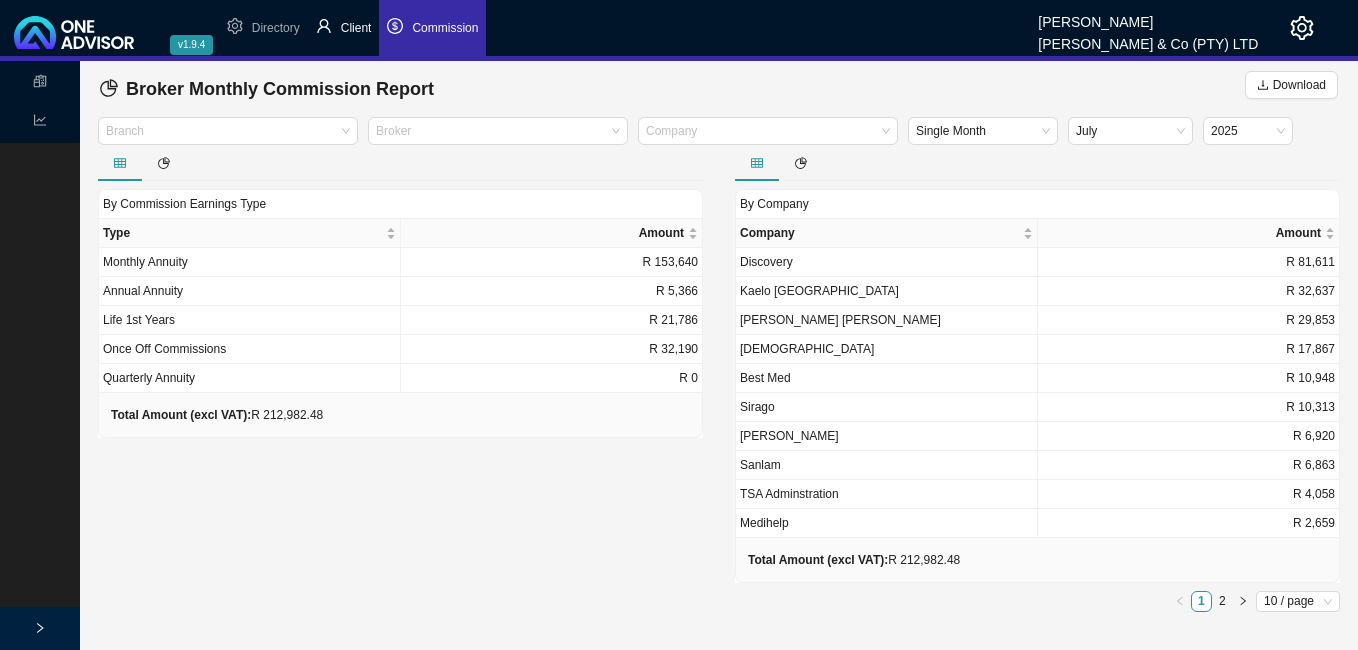 click on "Client" at bounding box center (356, 28) 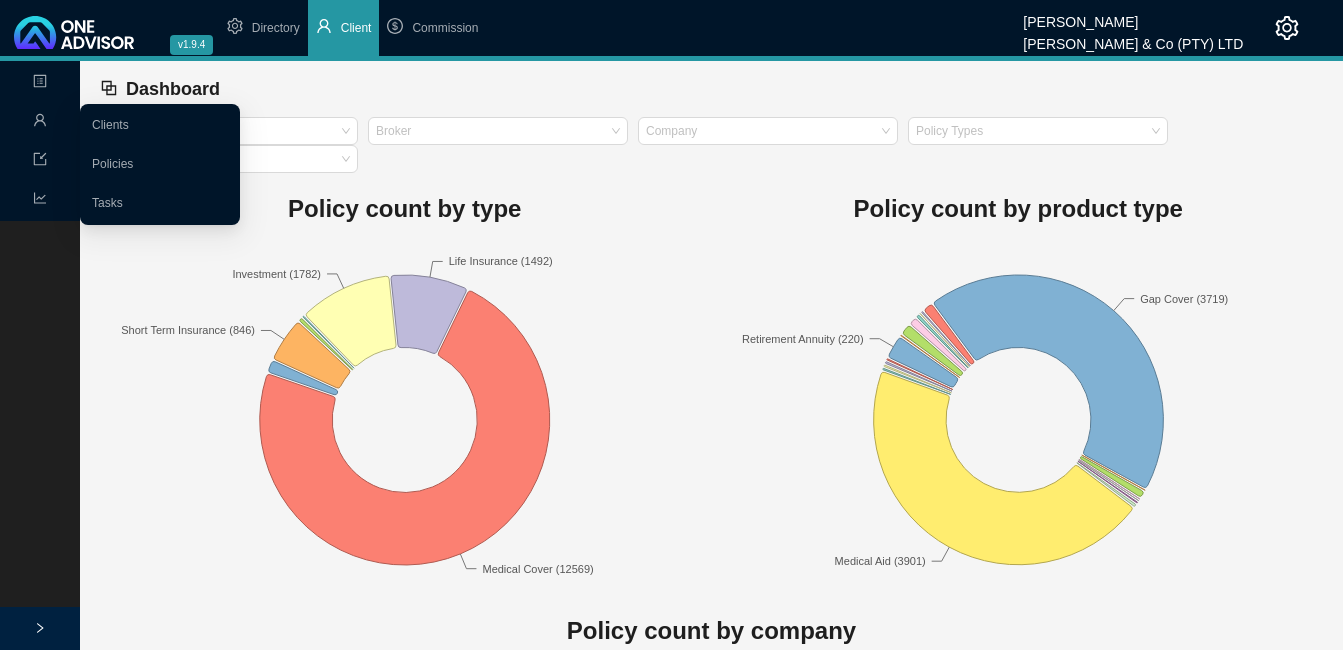 click 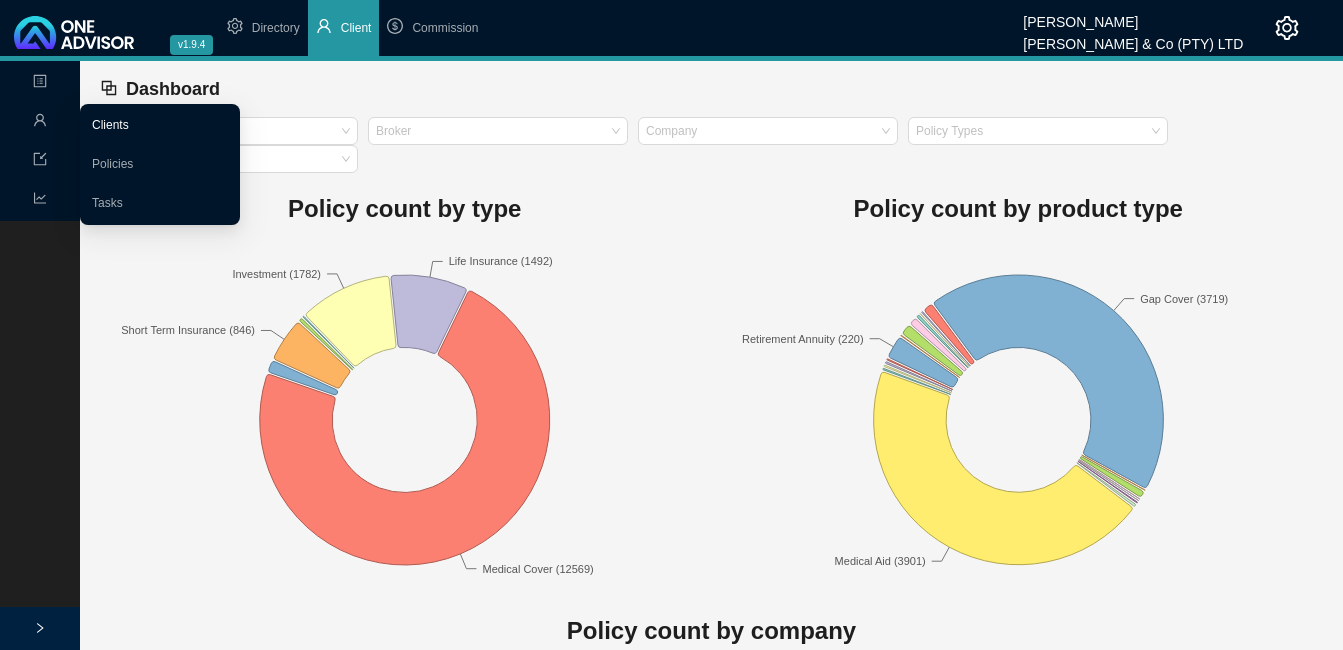 click on "Clients" at bounding box center [110, 125] 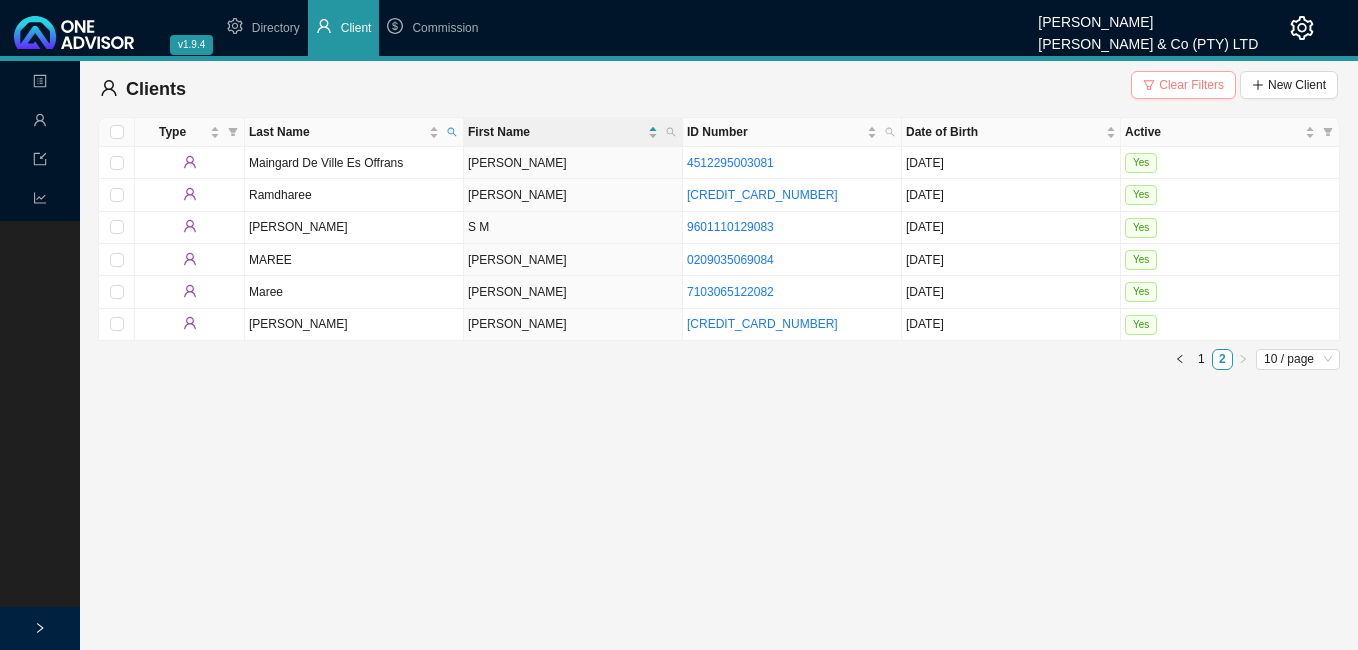click on "Clear Filters" at bounding box center (1191, 85) 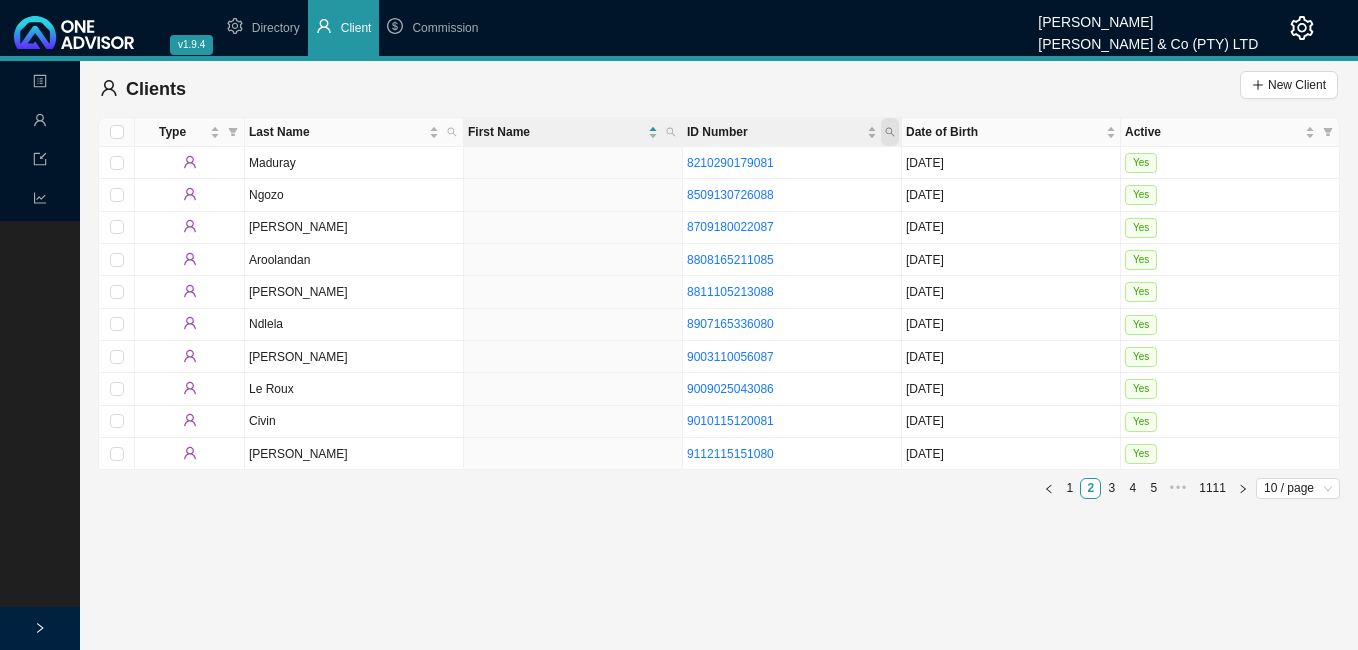click 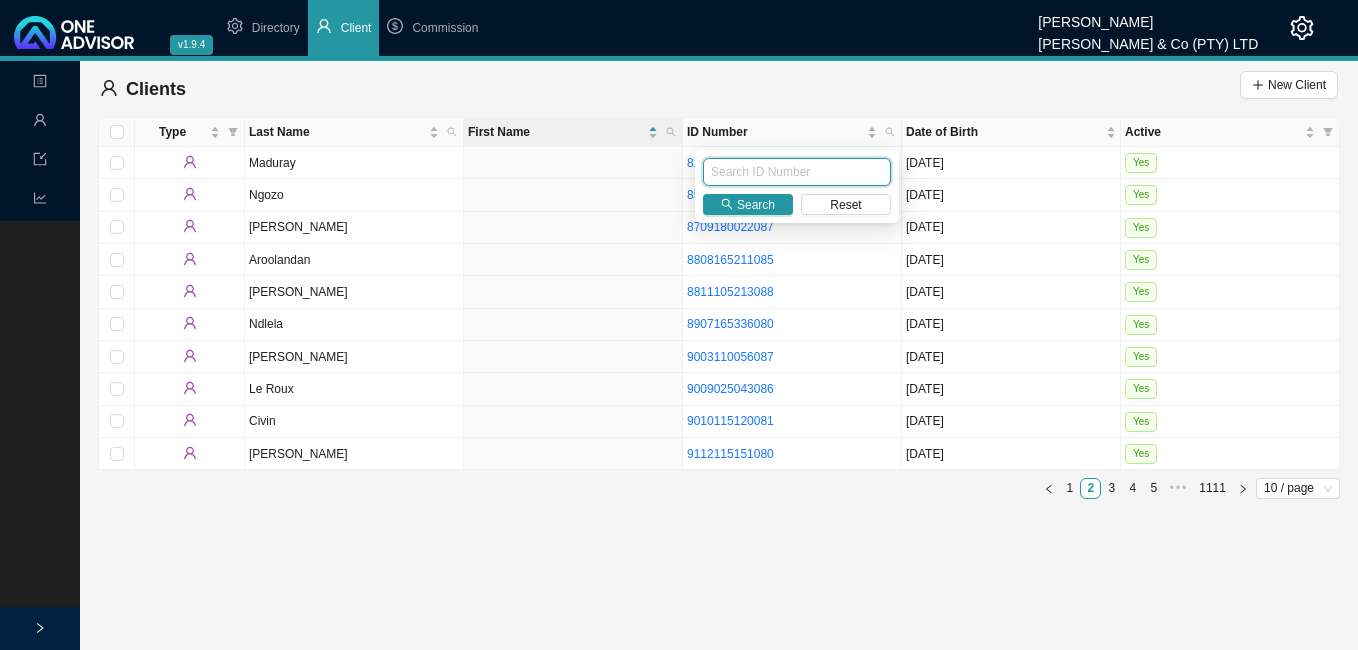 paste on "[CREDIT_CARD_NUMBER]" 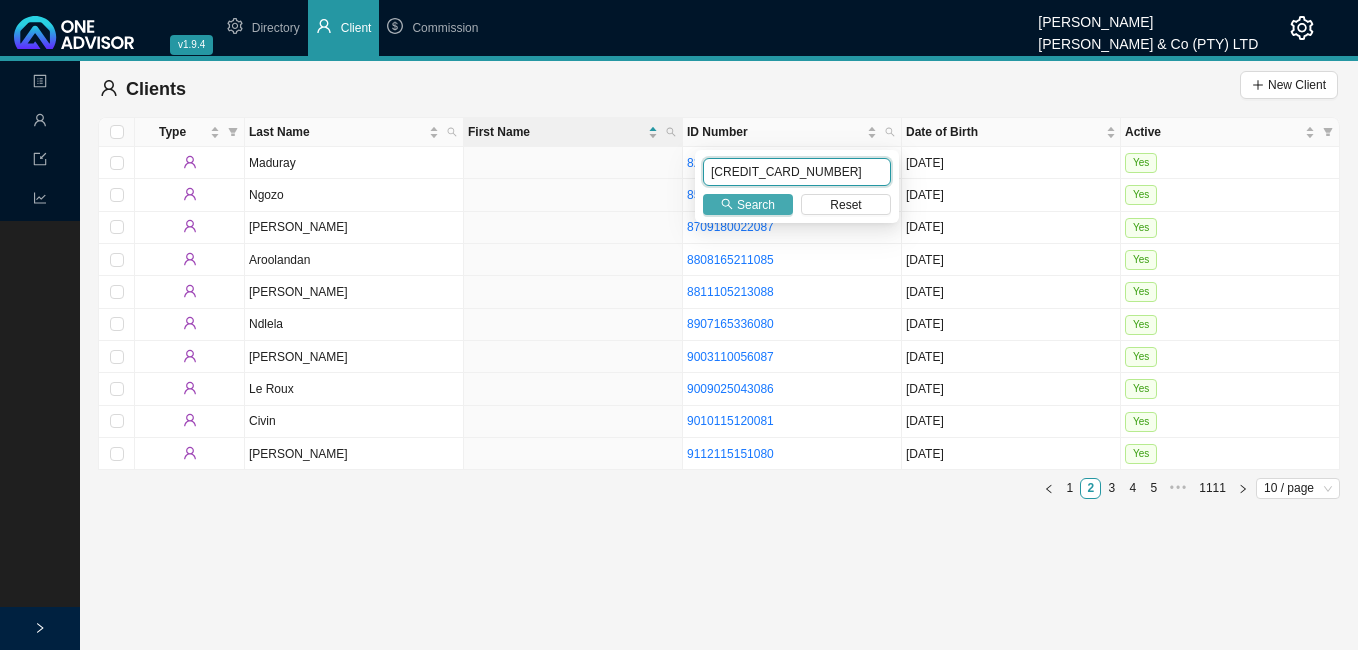 type on "[CREDIT_CARD_NUMBER]" 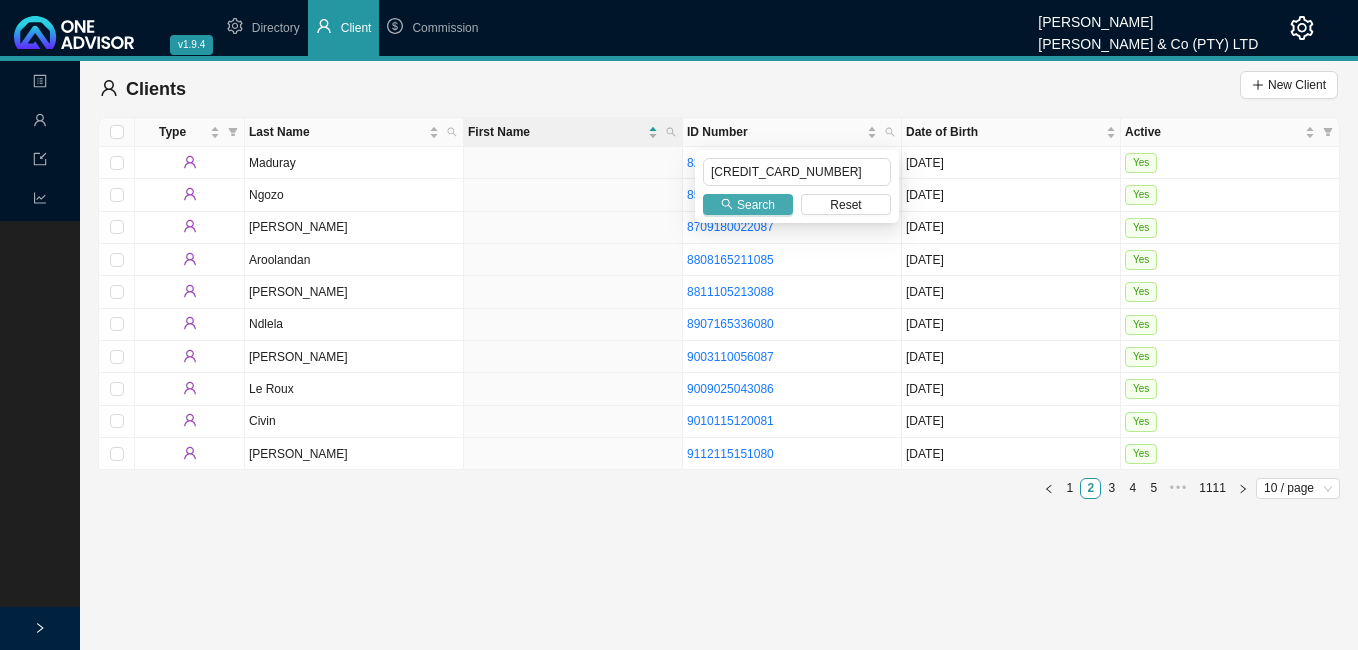 click on "Search" at bounding box center (756, 205) 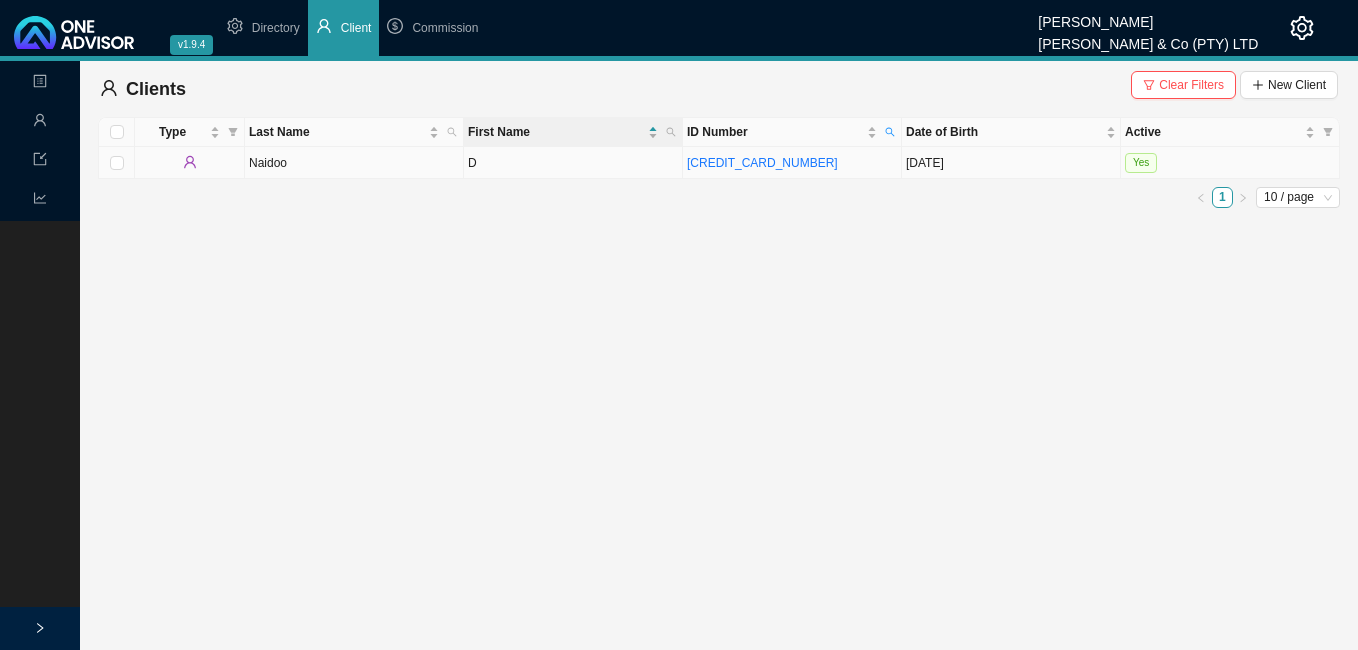 click on "D" at bounding box center [573, 163] 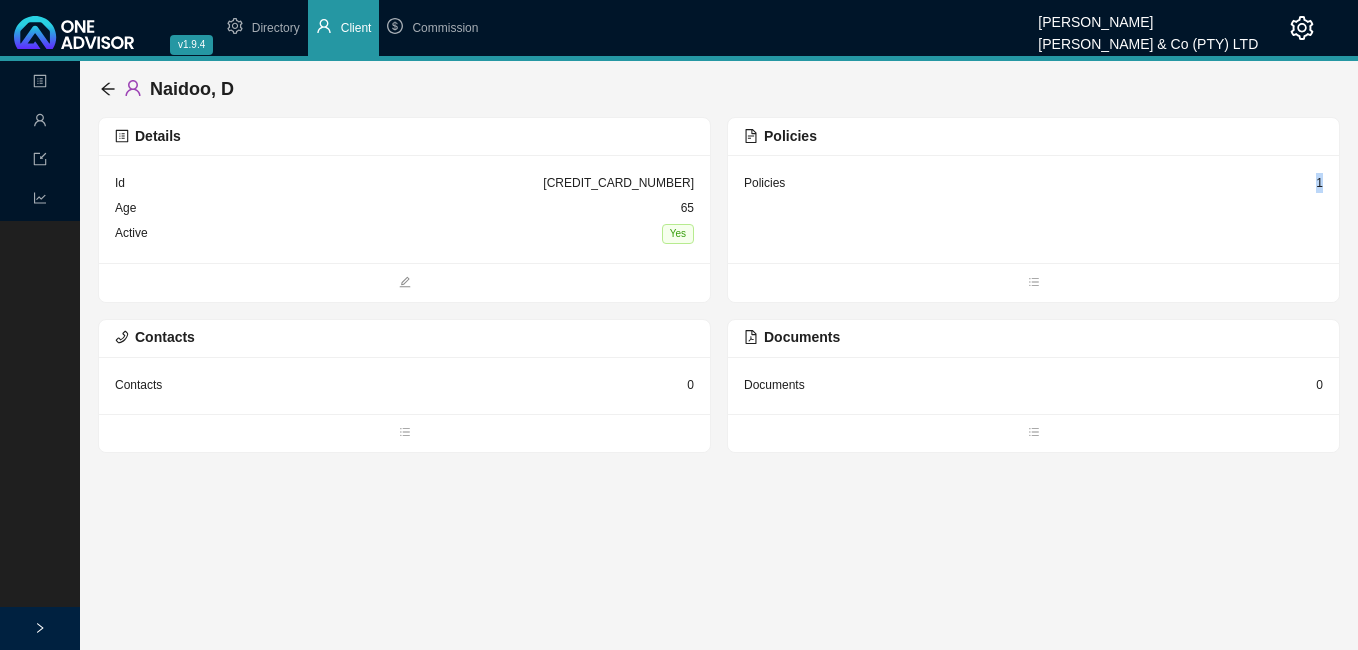 click on "1" at bounding box center [1319, 183] 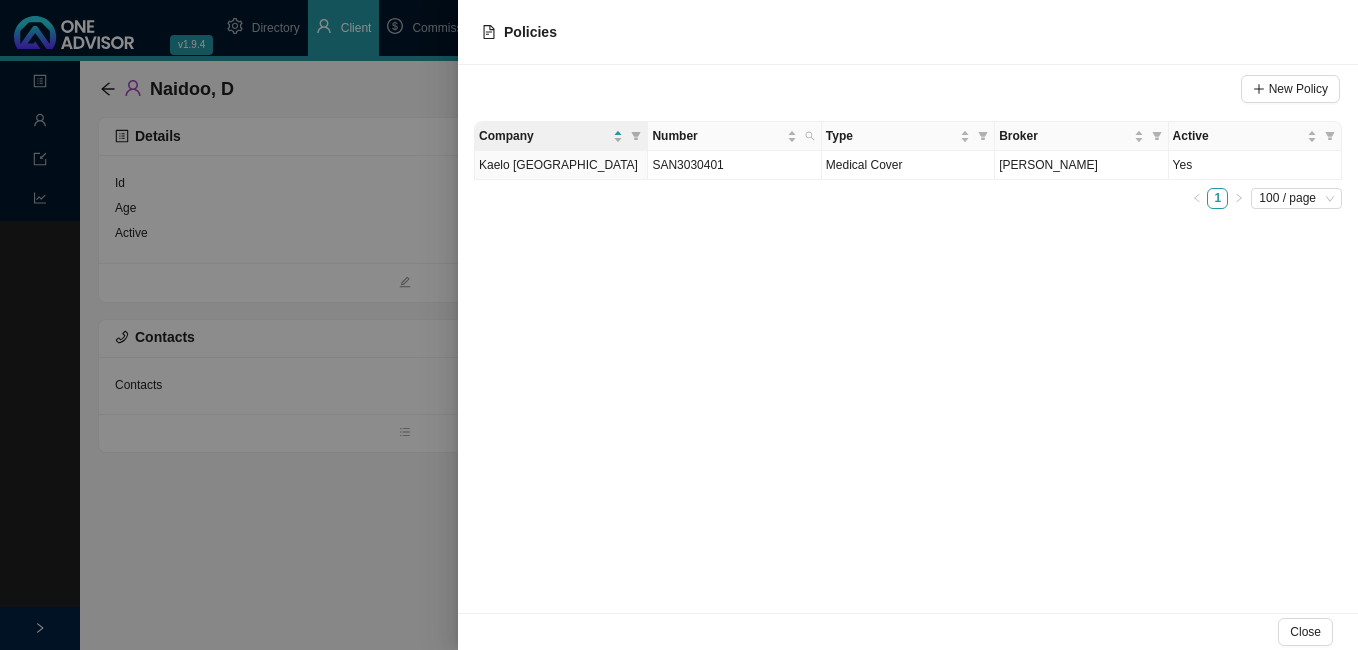 click at bounding box center (679, 325) 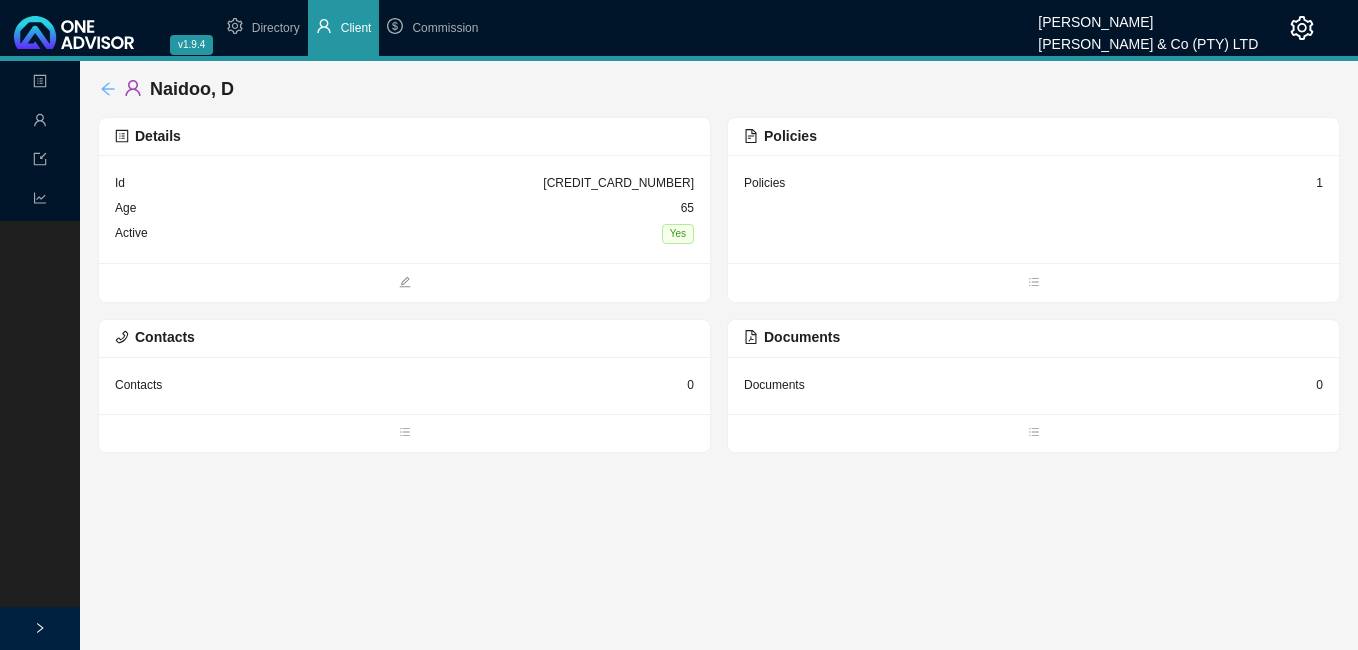 click 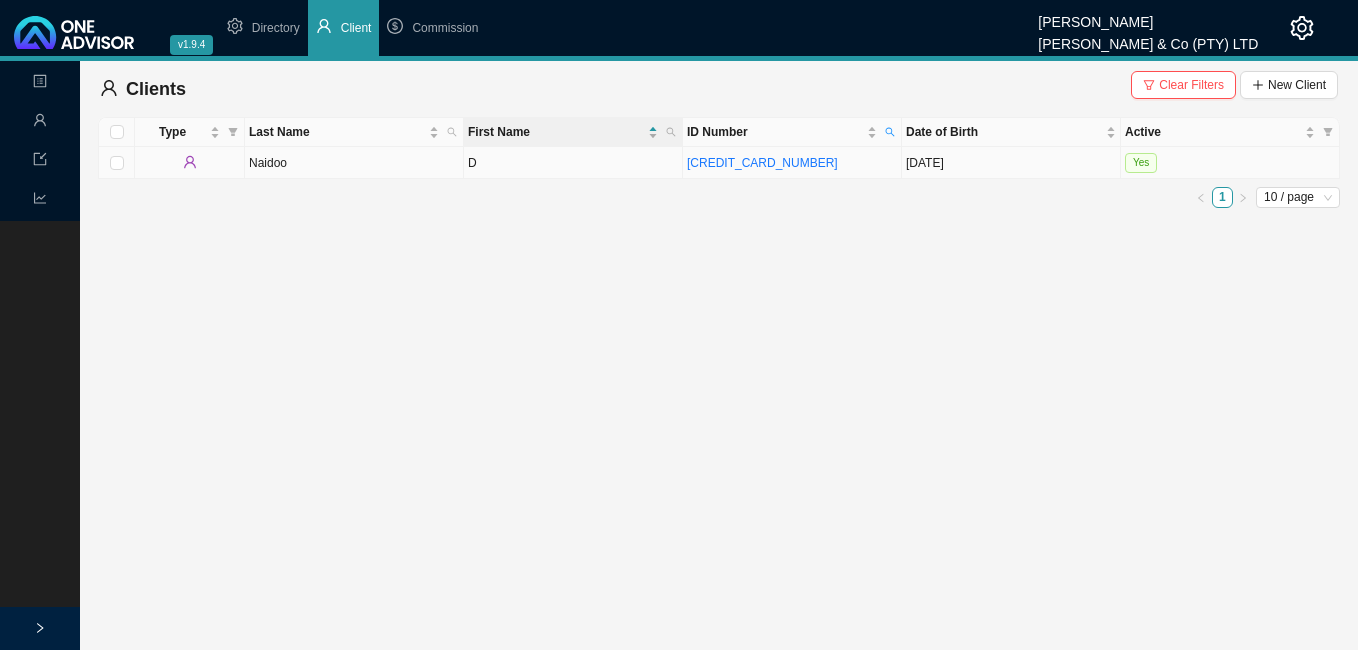 click on "D" at bounding box center (573, 163) 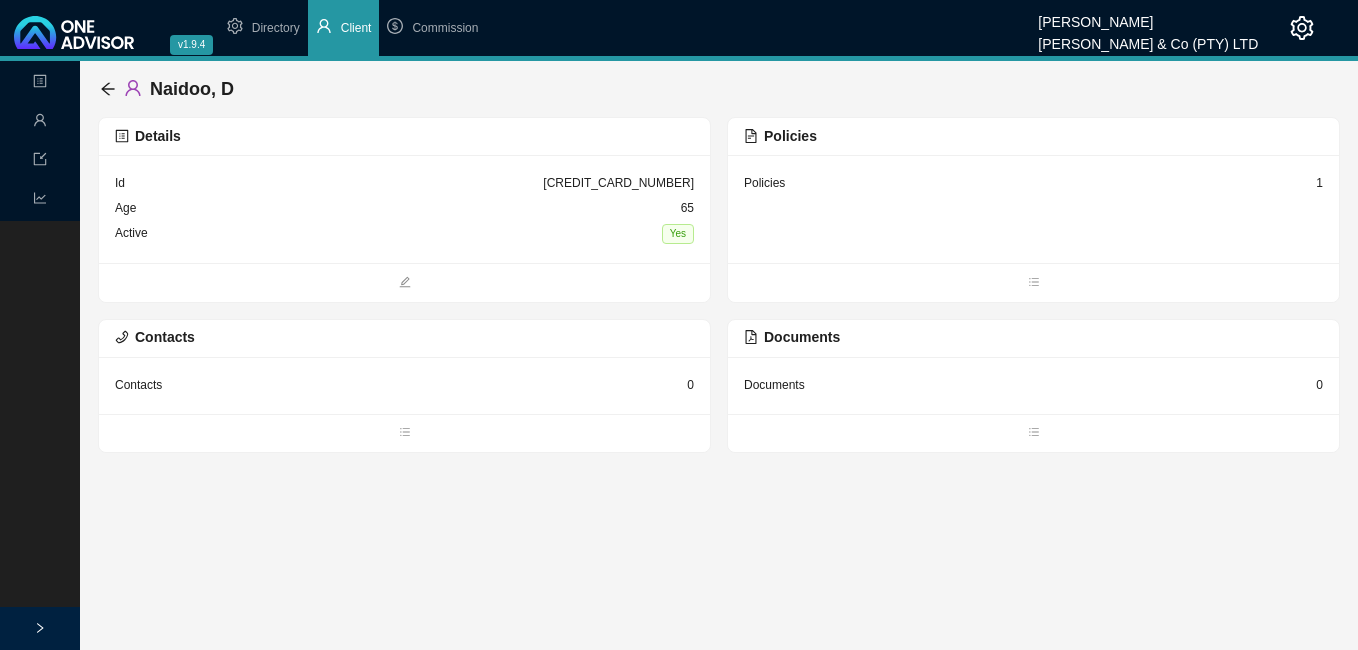 click on "1" at bounding box center (1319, 183) 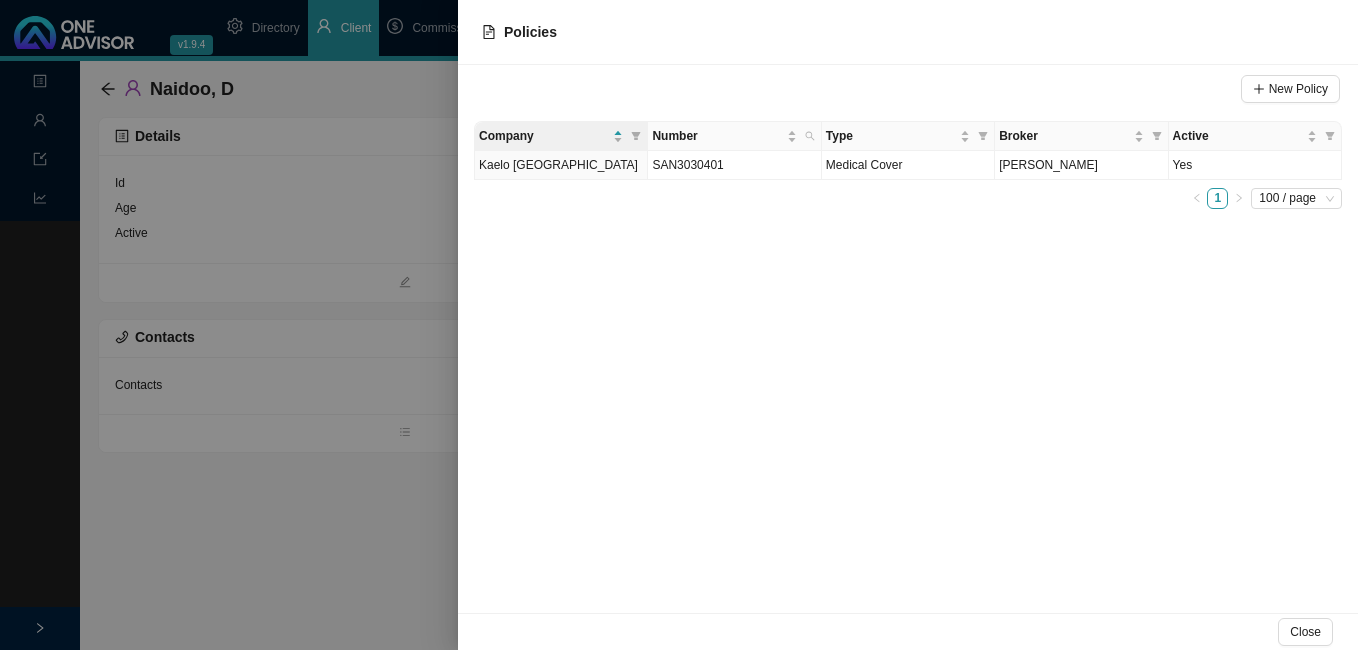 click at bounding box center (679, 325) 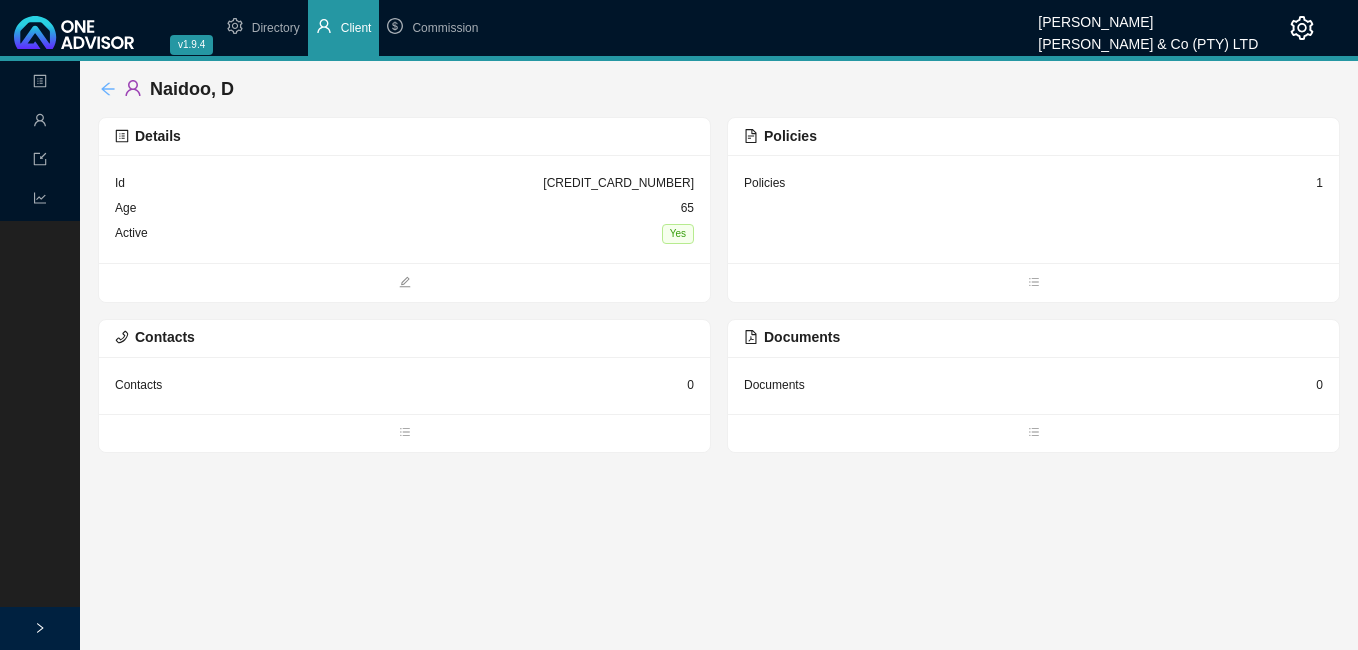 click 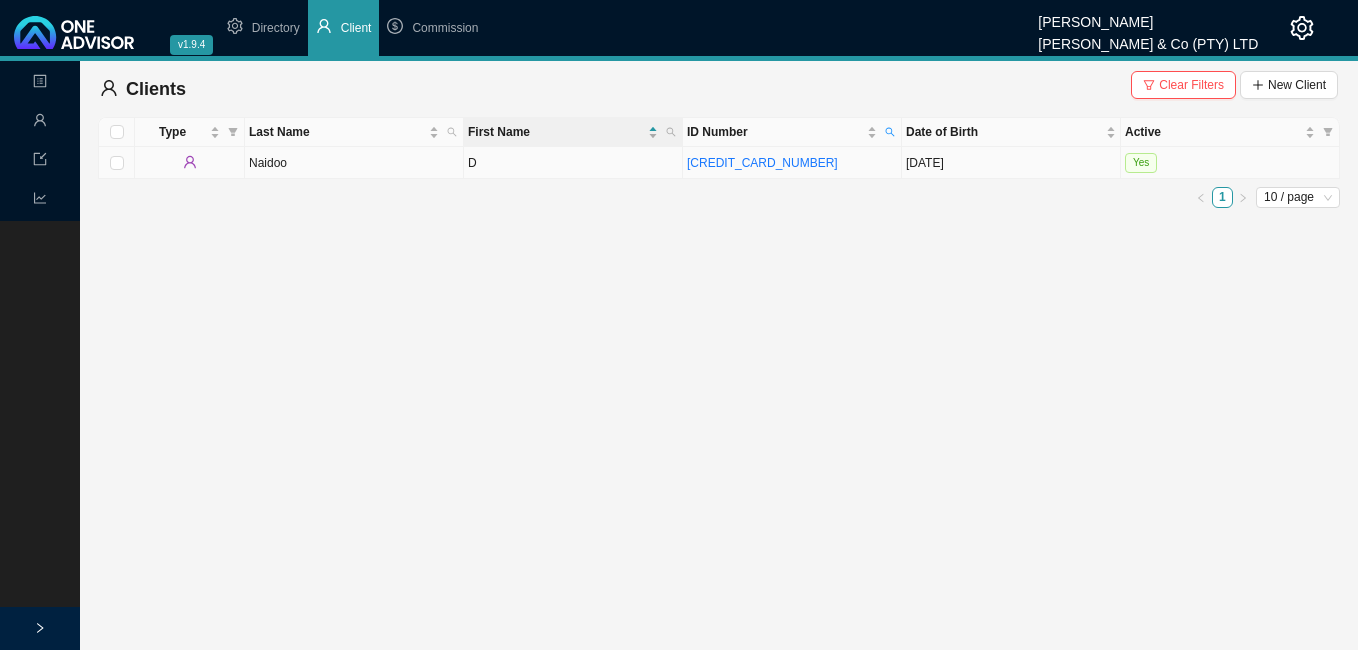 click on "Naidoo" at bounding box center (354, 163) 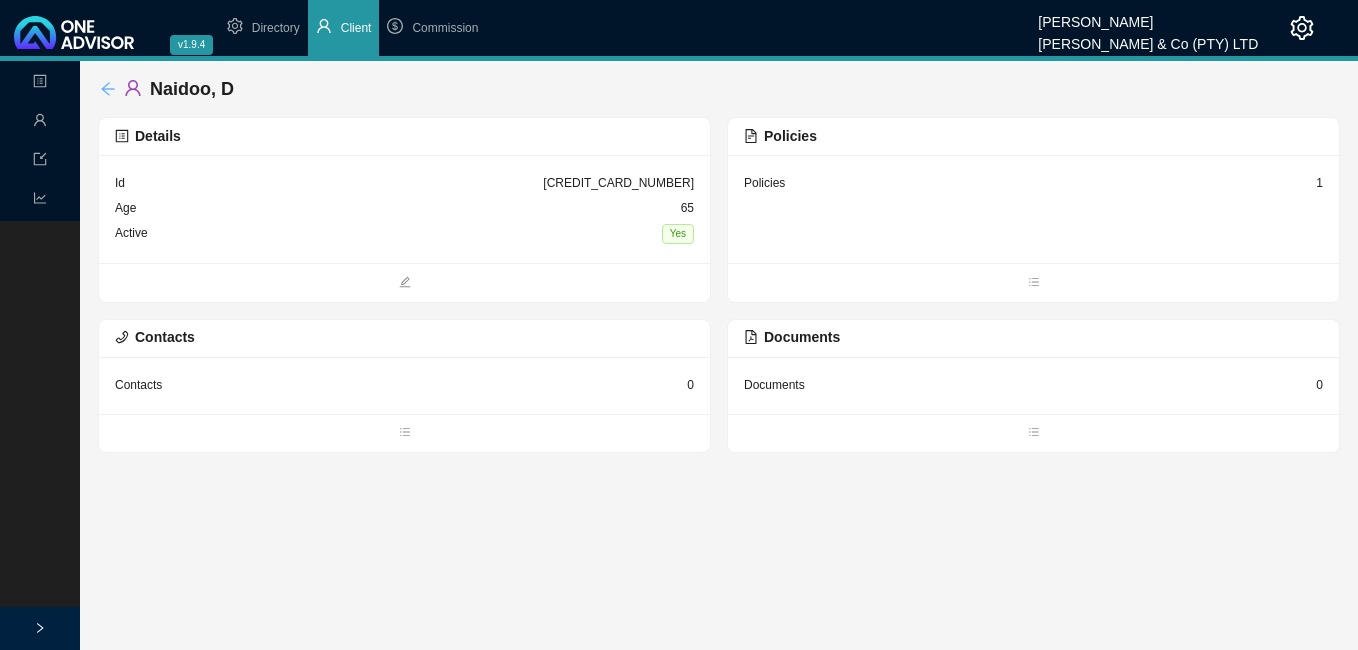 click 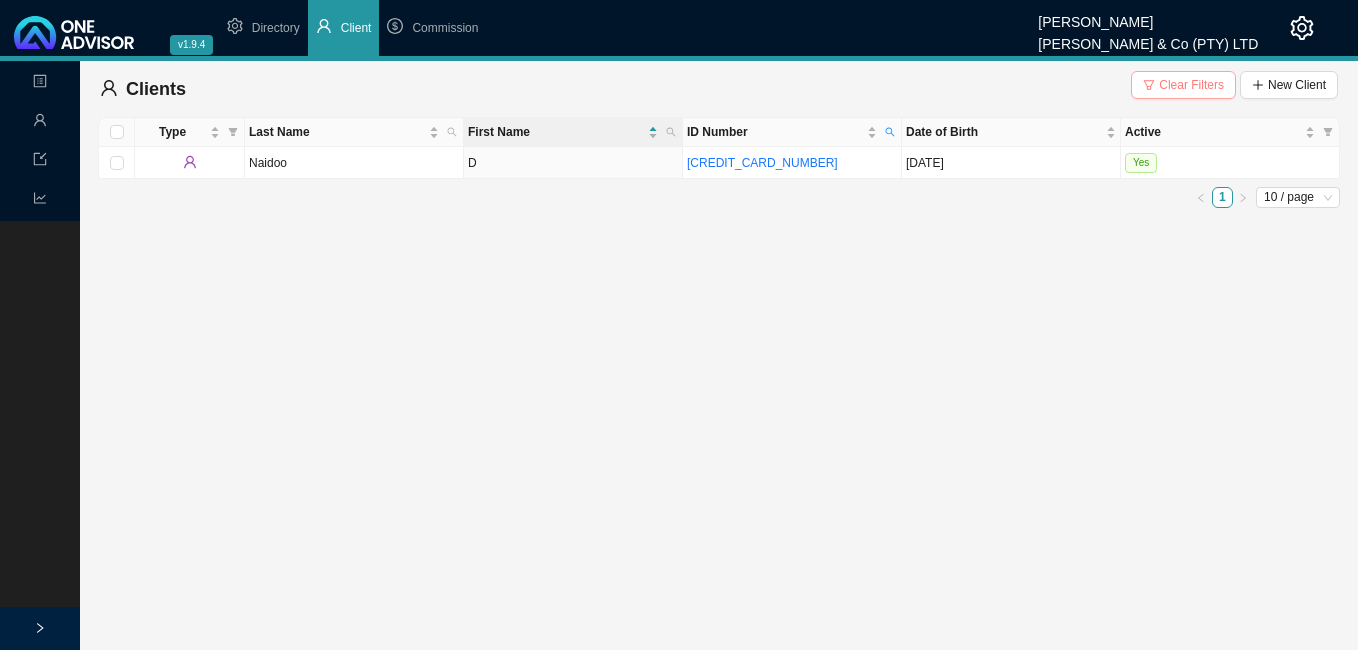 click on "Clear Filters" at bounding box center (1191, 85) 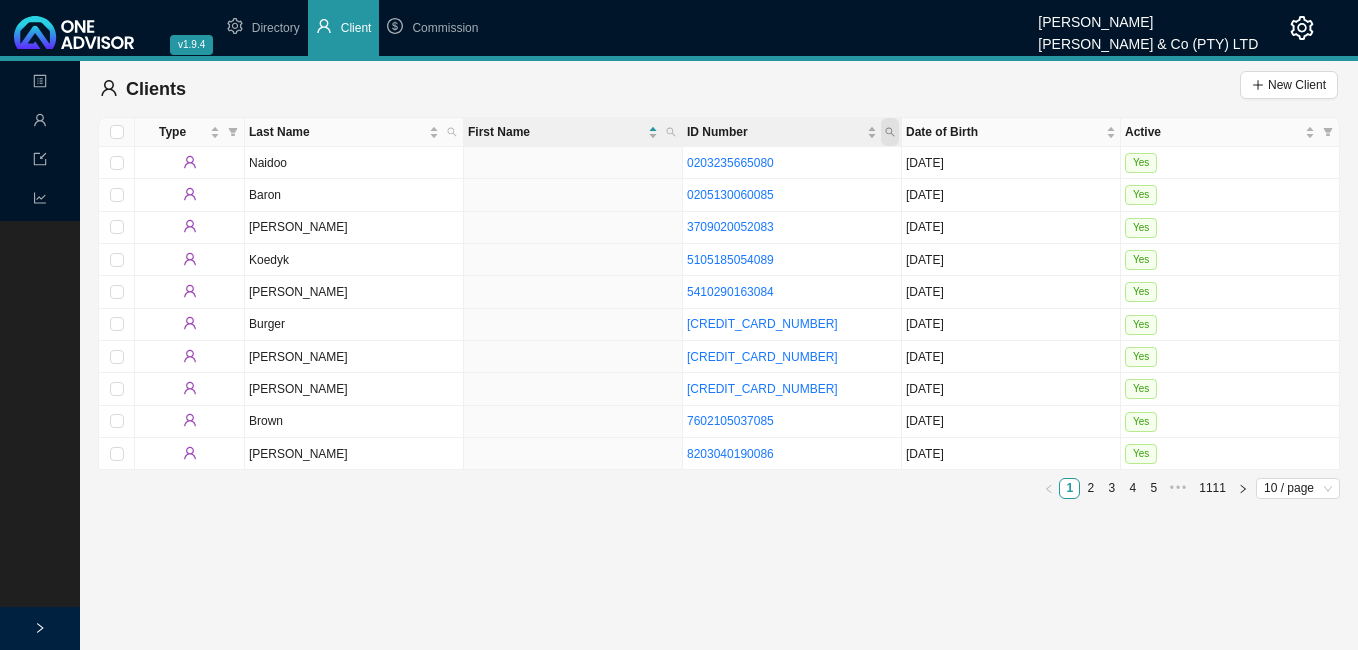 click 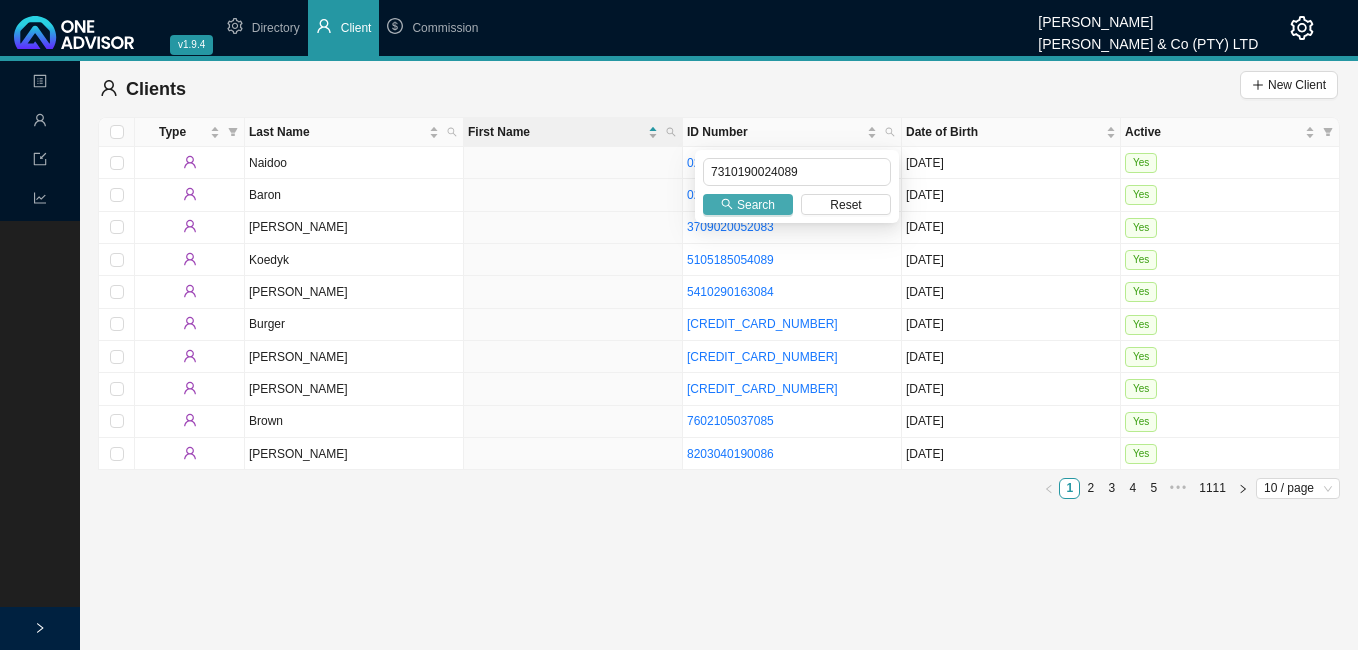 type on "7310190024089" 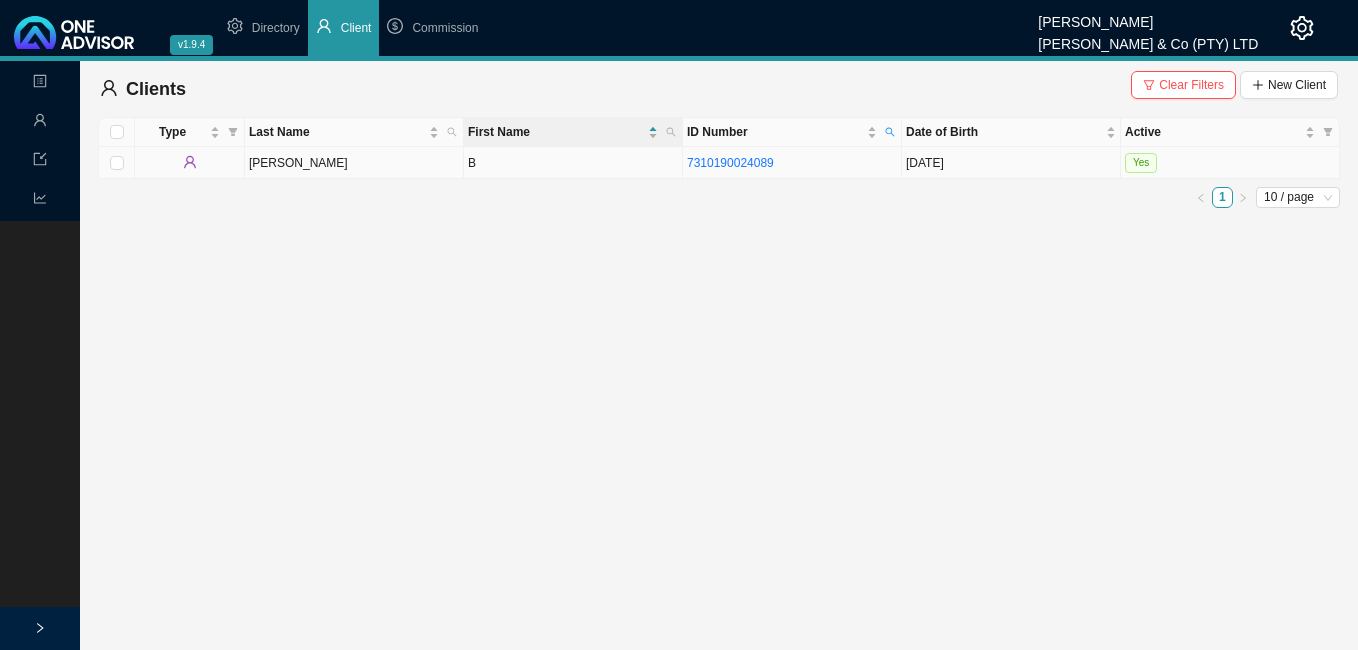 click on "B" at bounding box center (573, 163) 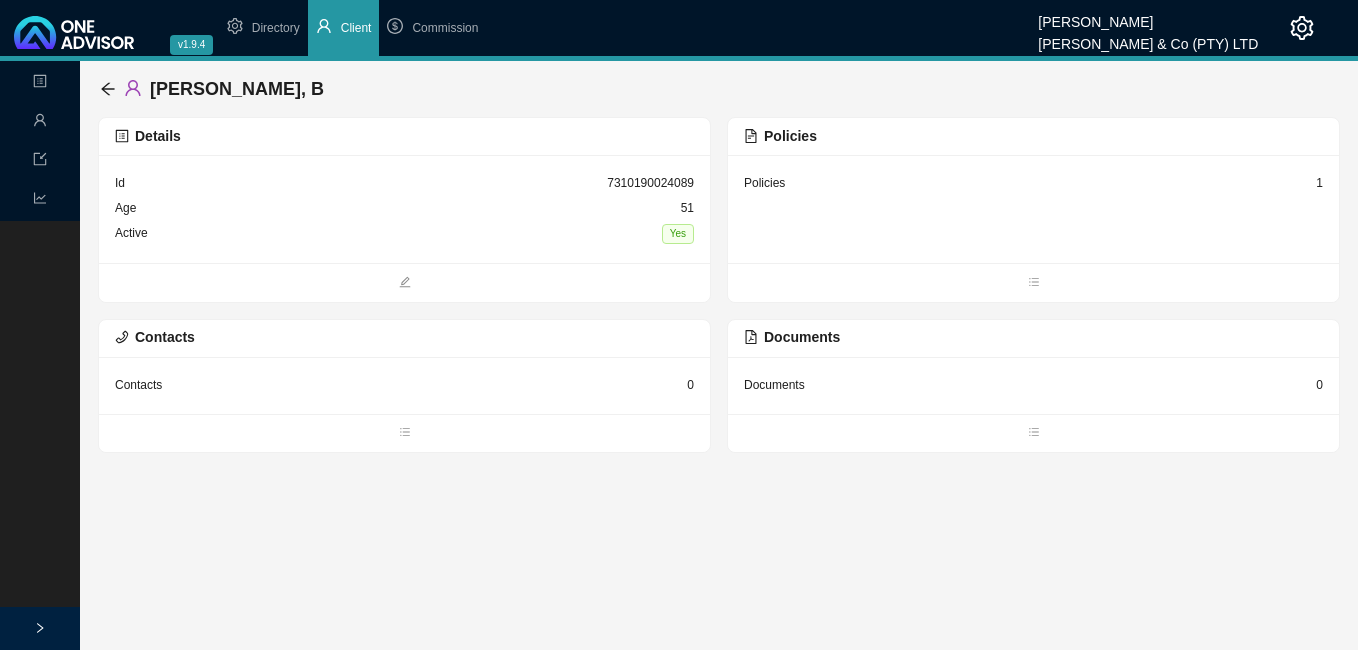 click on "1" at bounding box center (1319, 183) 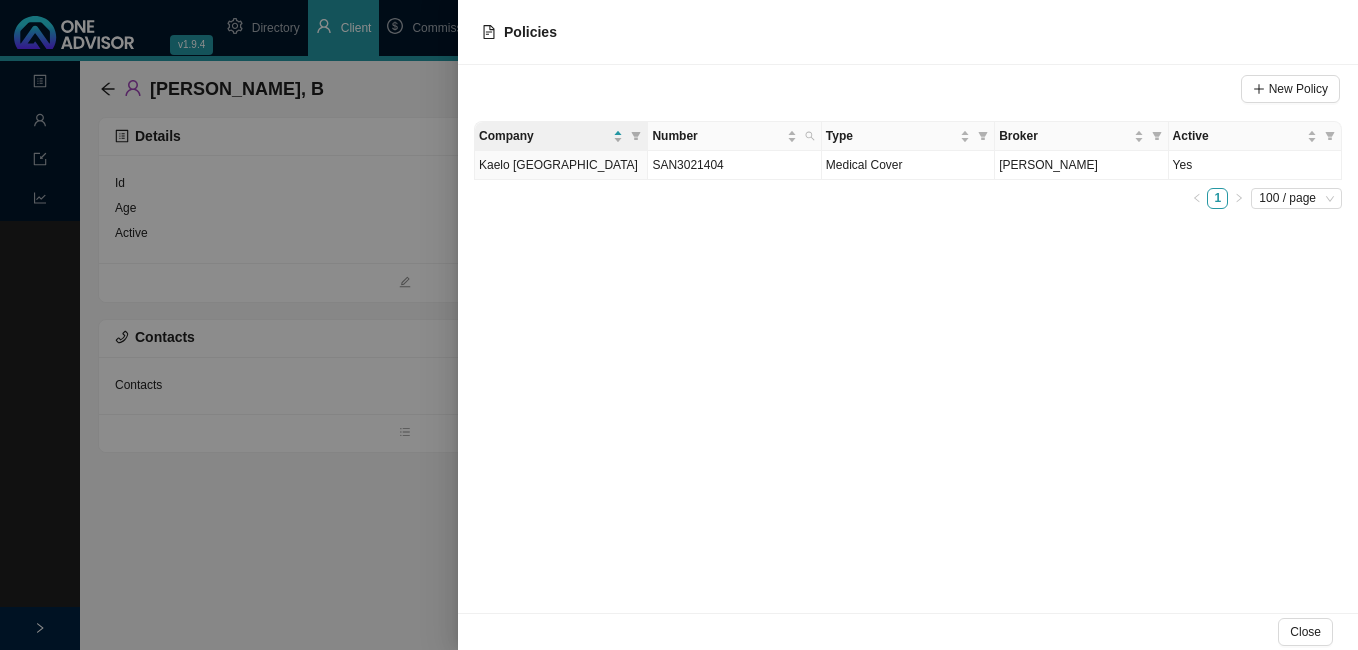 click at bounding box center [679, 325] 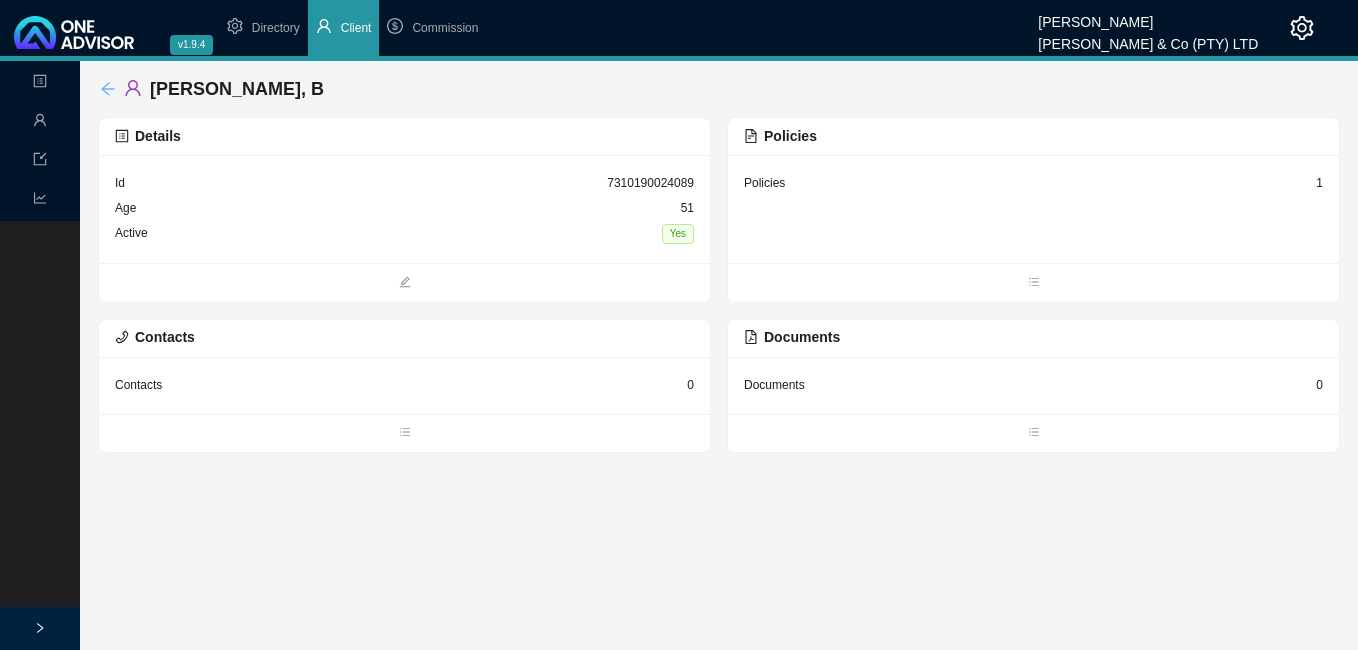 click 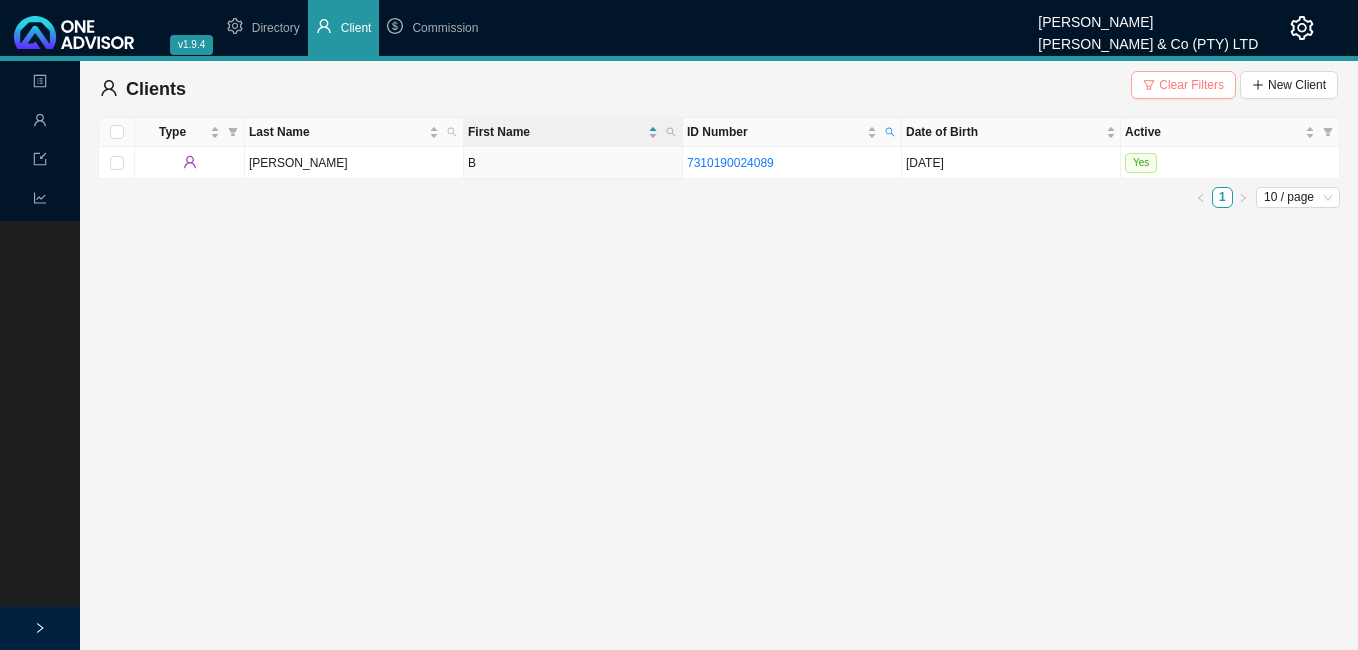 click on "Clear Filters" at bounding box center (1183, 85) 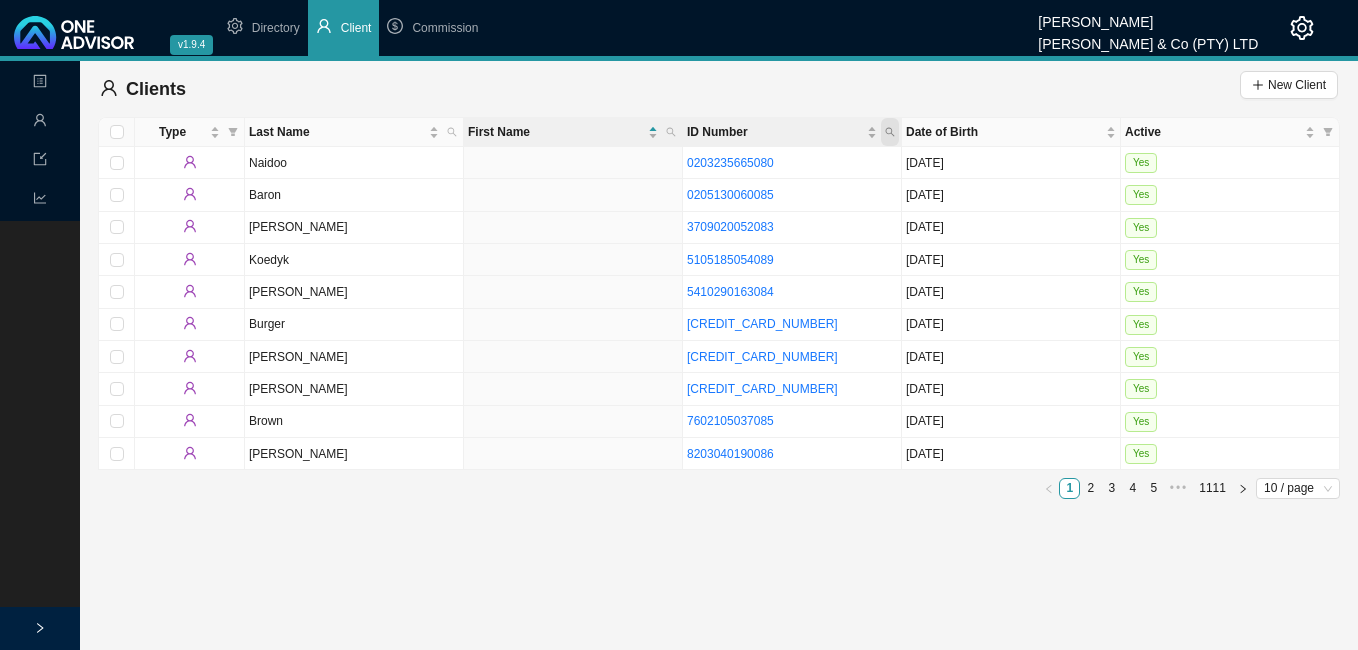 click 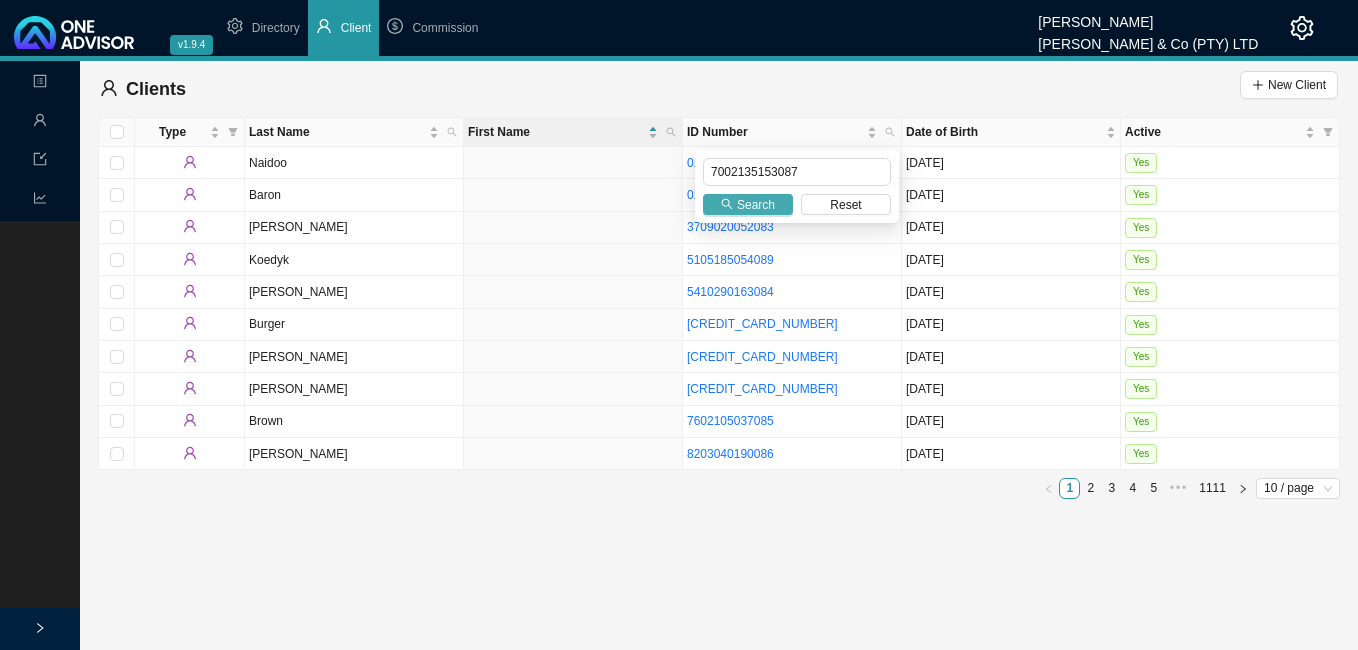 type on "7002135153087" 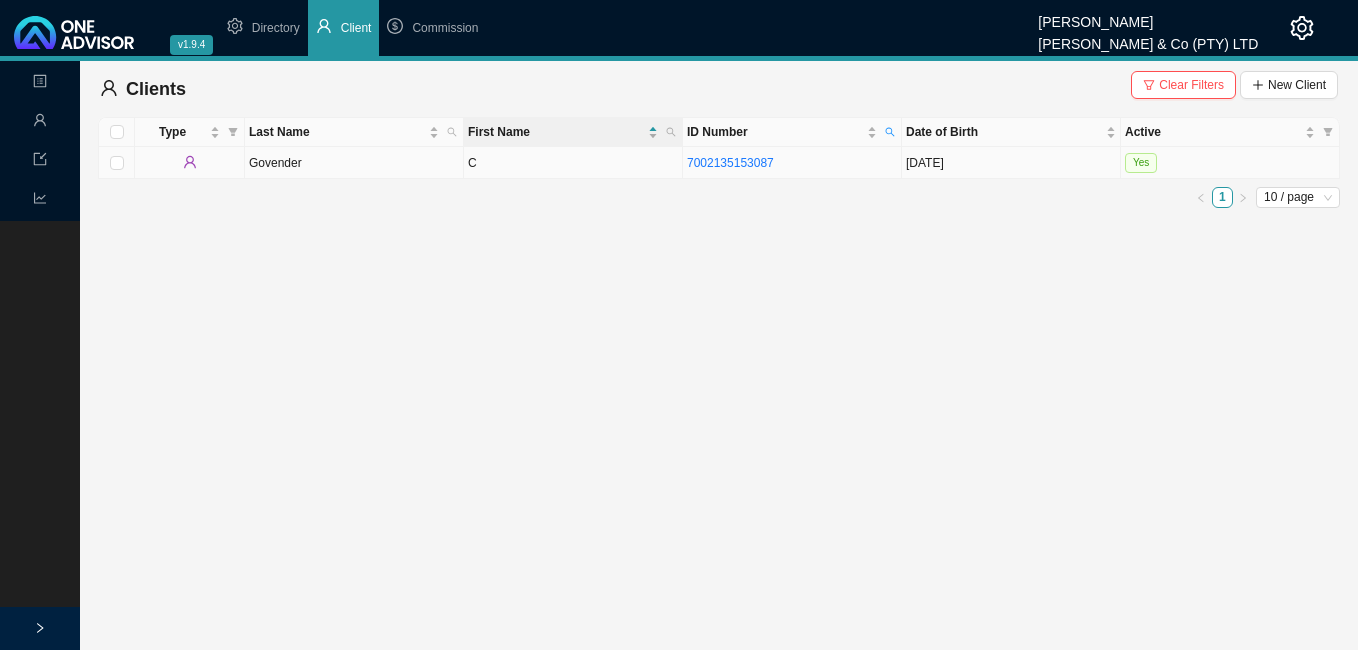 click on "Govender" at bounding box center (354, 163) 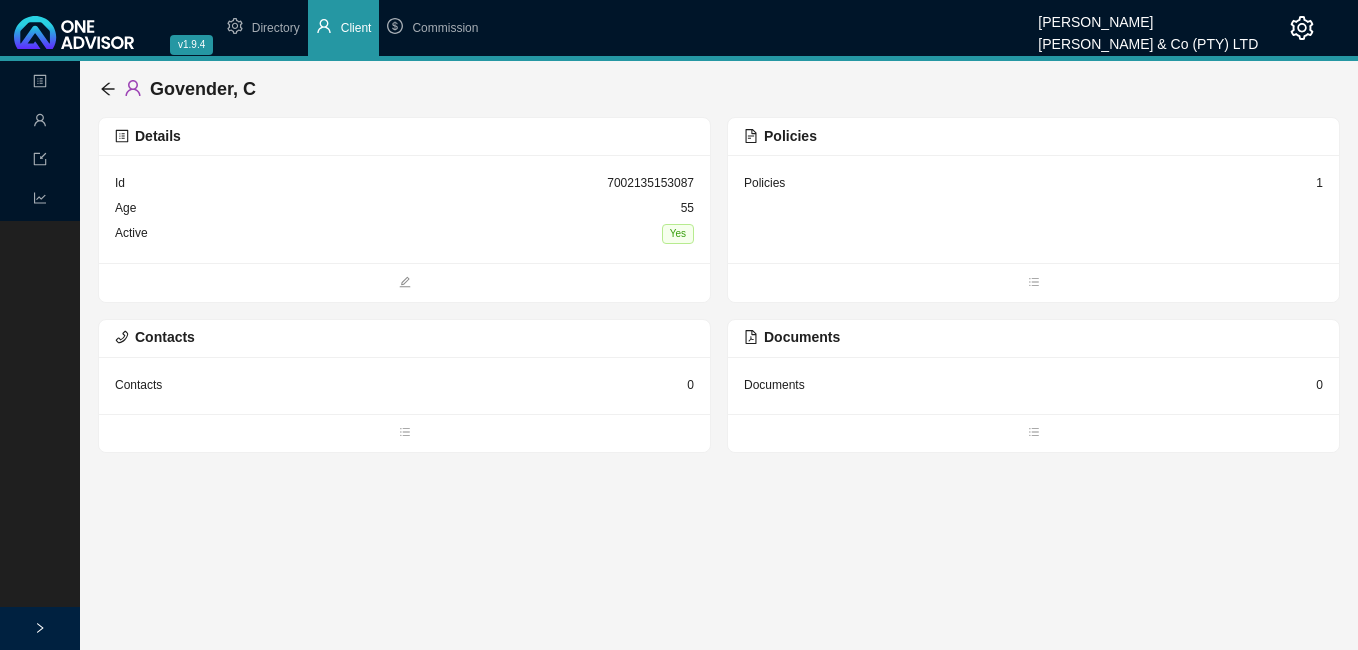click on "1" at bounding box center [1319, 183] 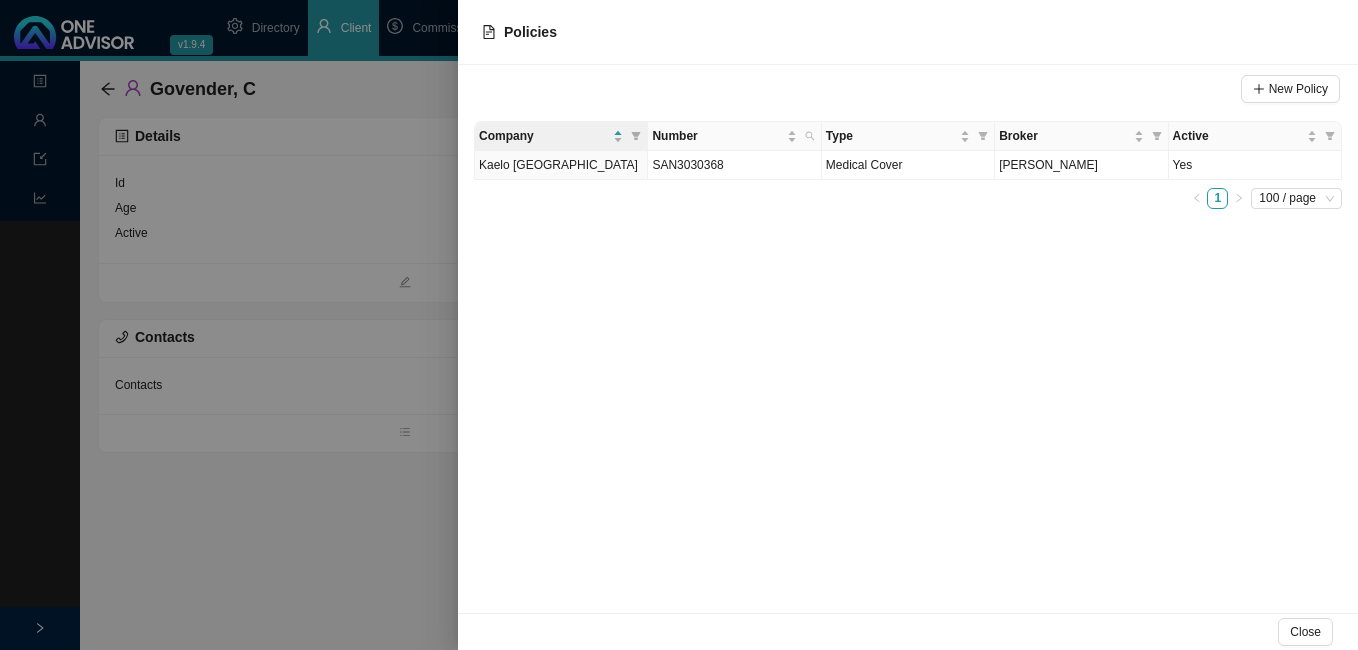 click at bounding box center (679, 325) 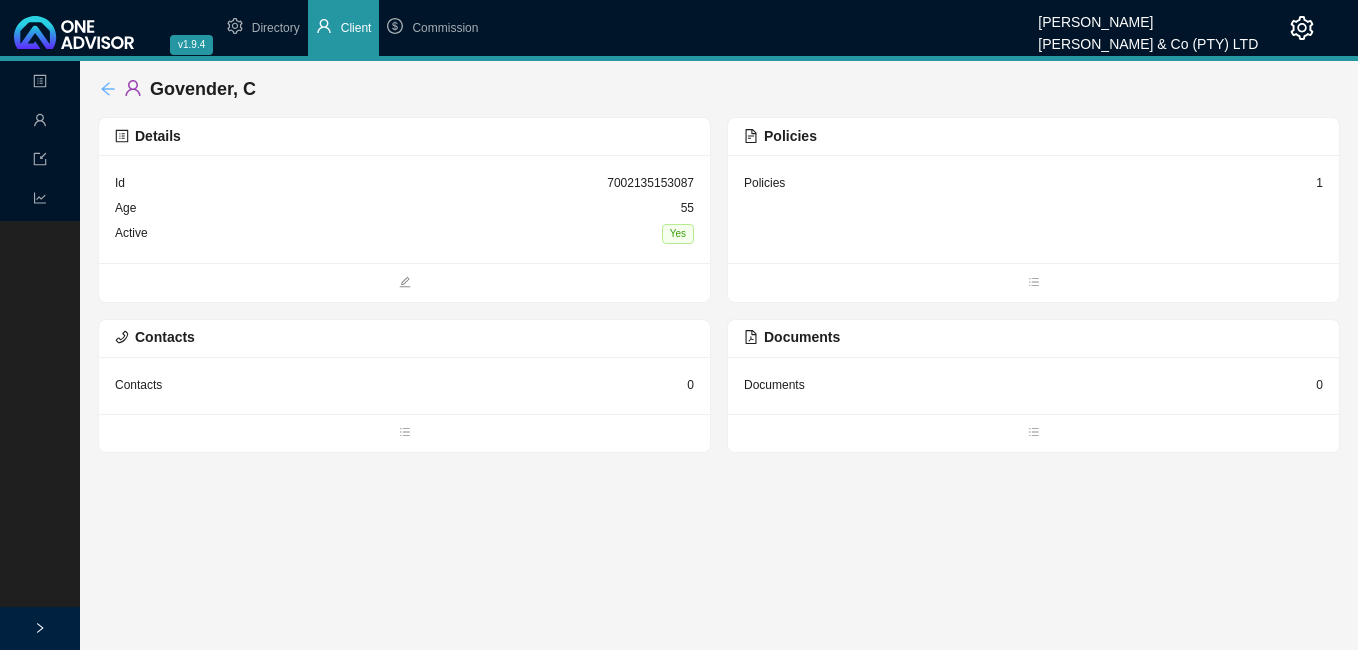 click 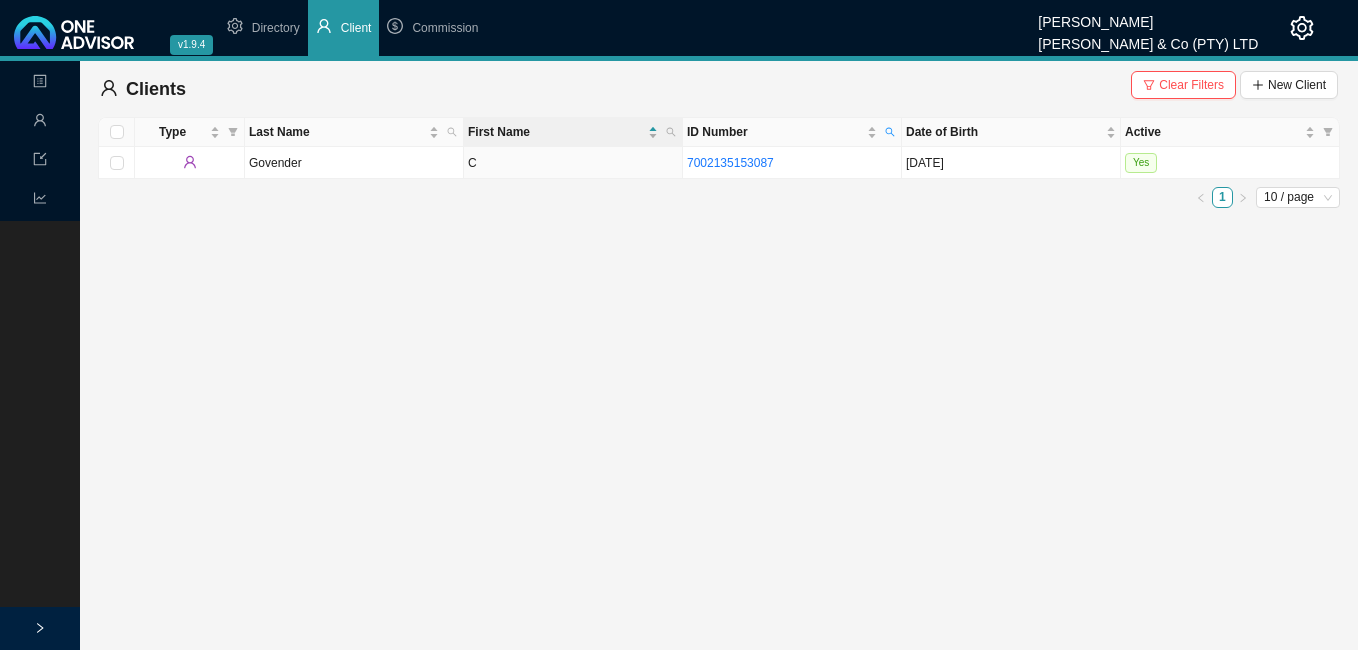 click 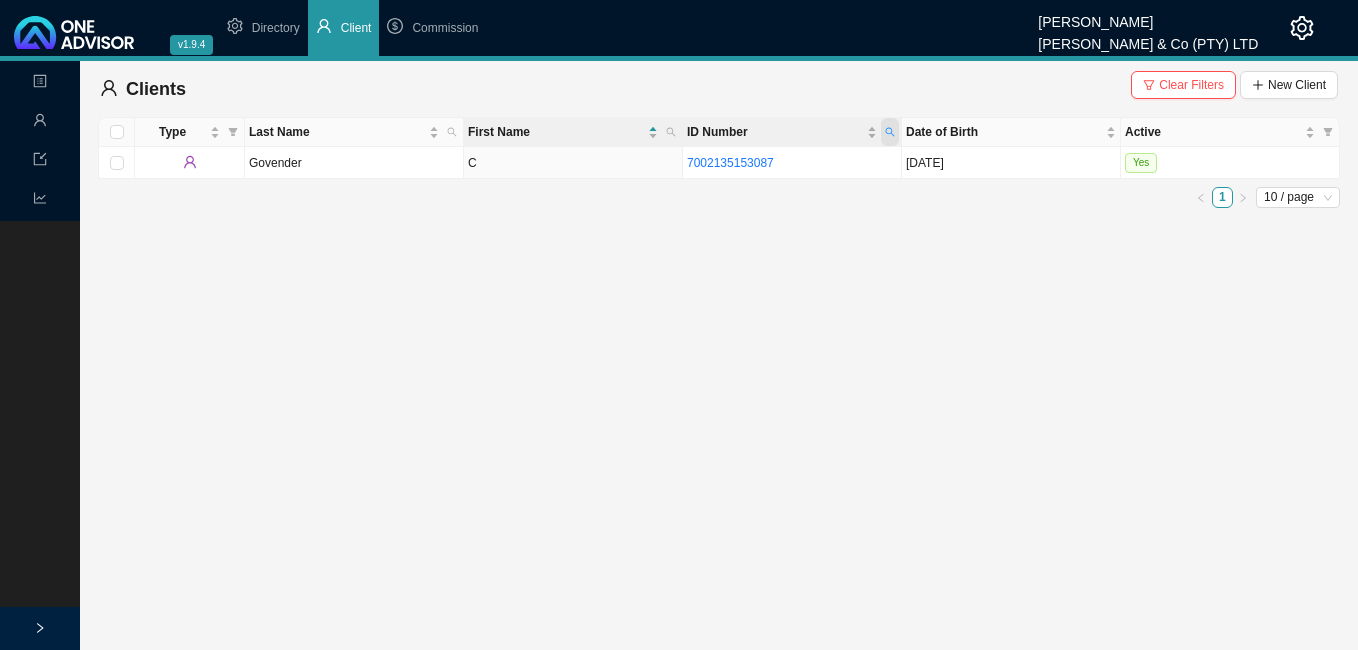 click 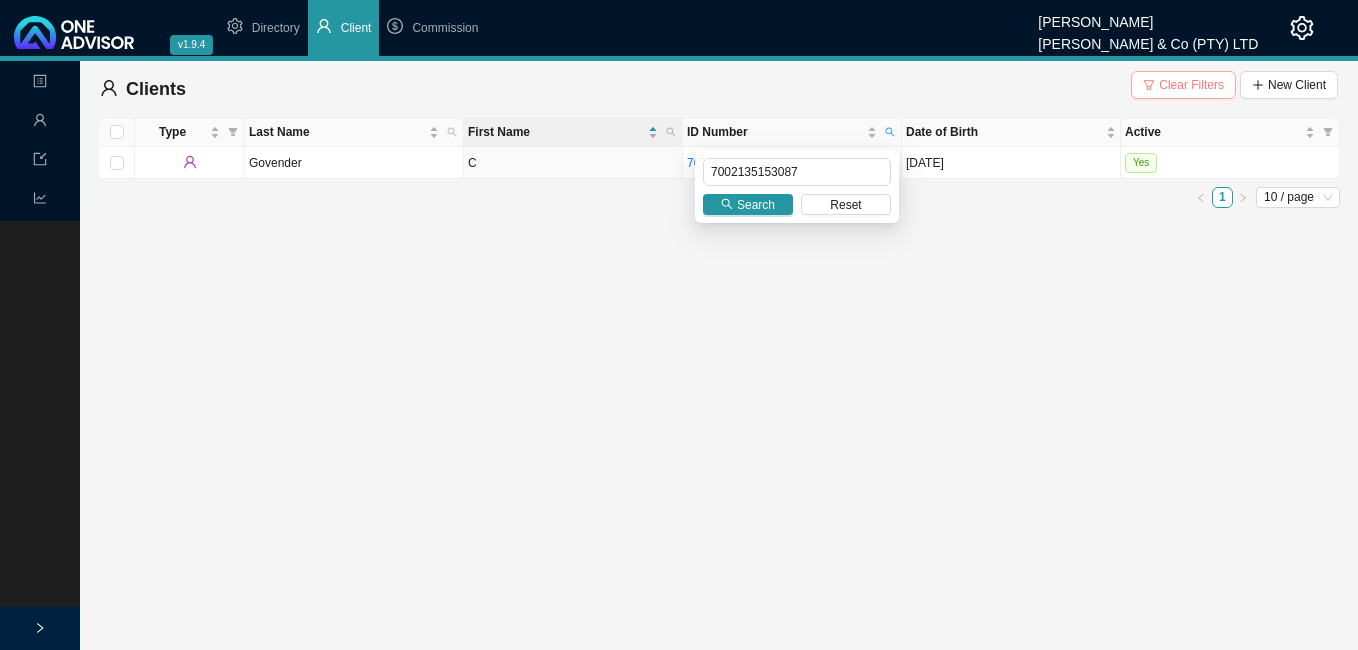 click on "Clear Filters" at bounding box center (1191, 85) 